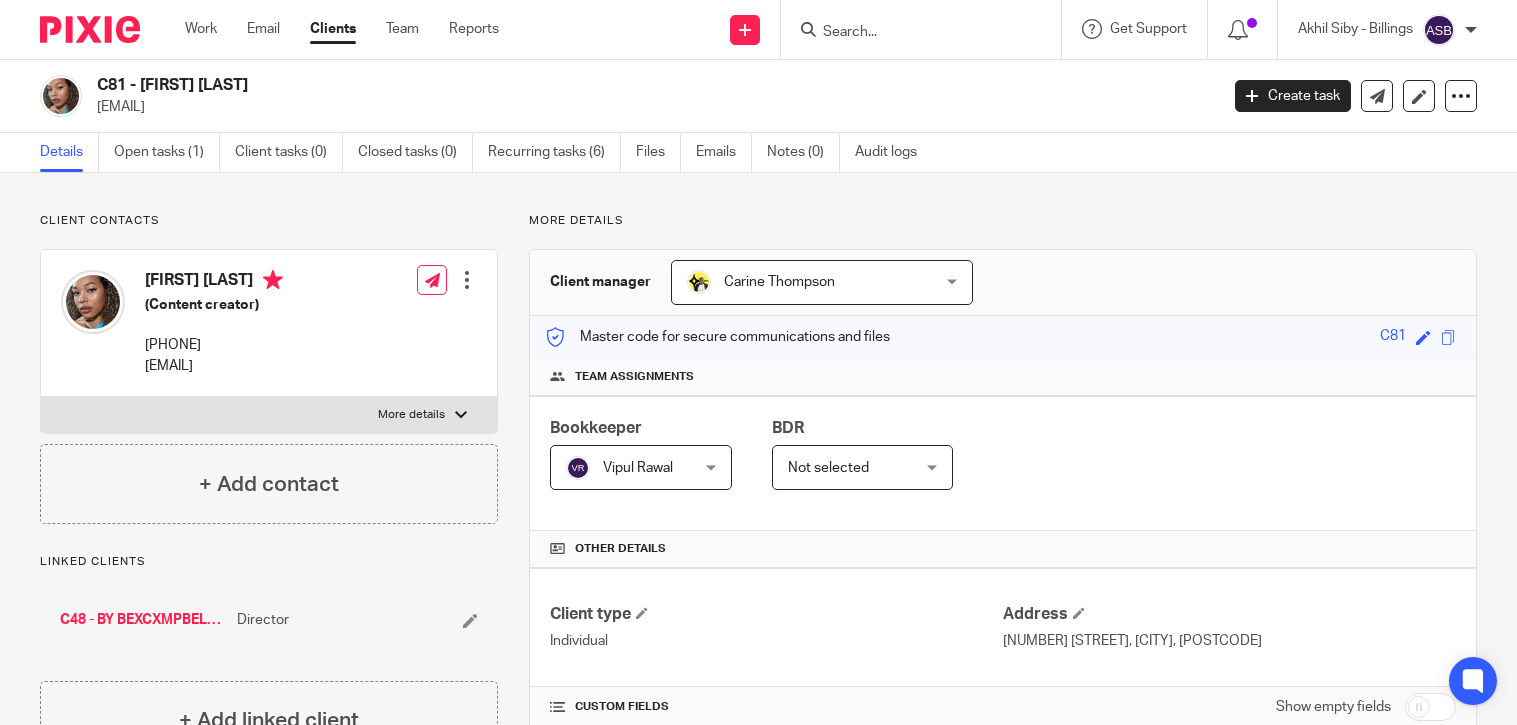 scroll, scrollTop: 0, scrollLeft: 0, axis: both 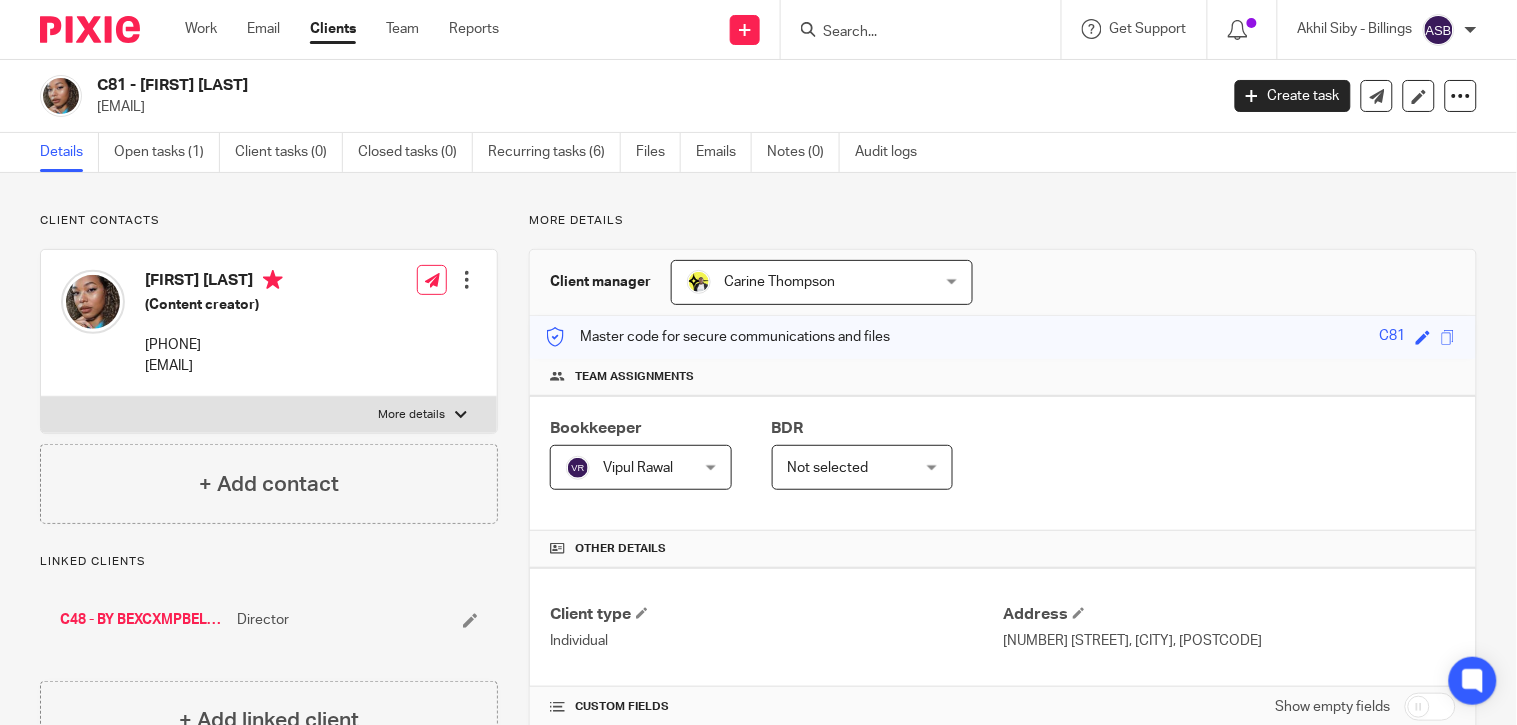click at bounding box center (911, 33) 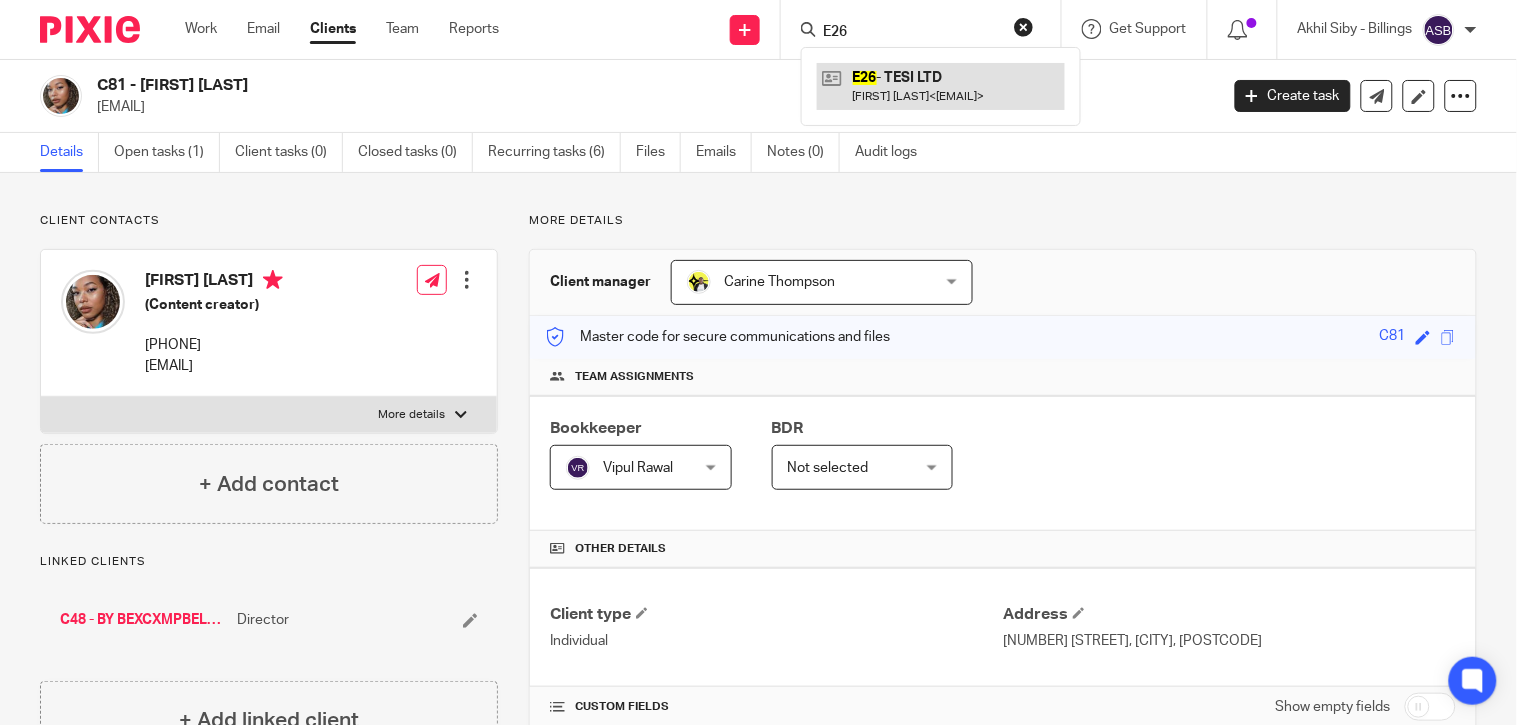 type on "E26" 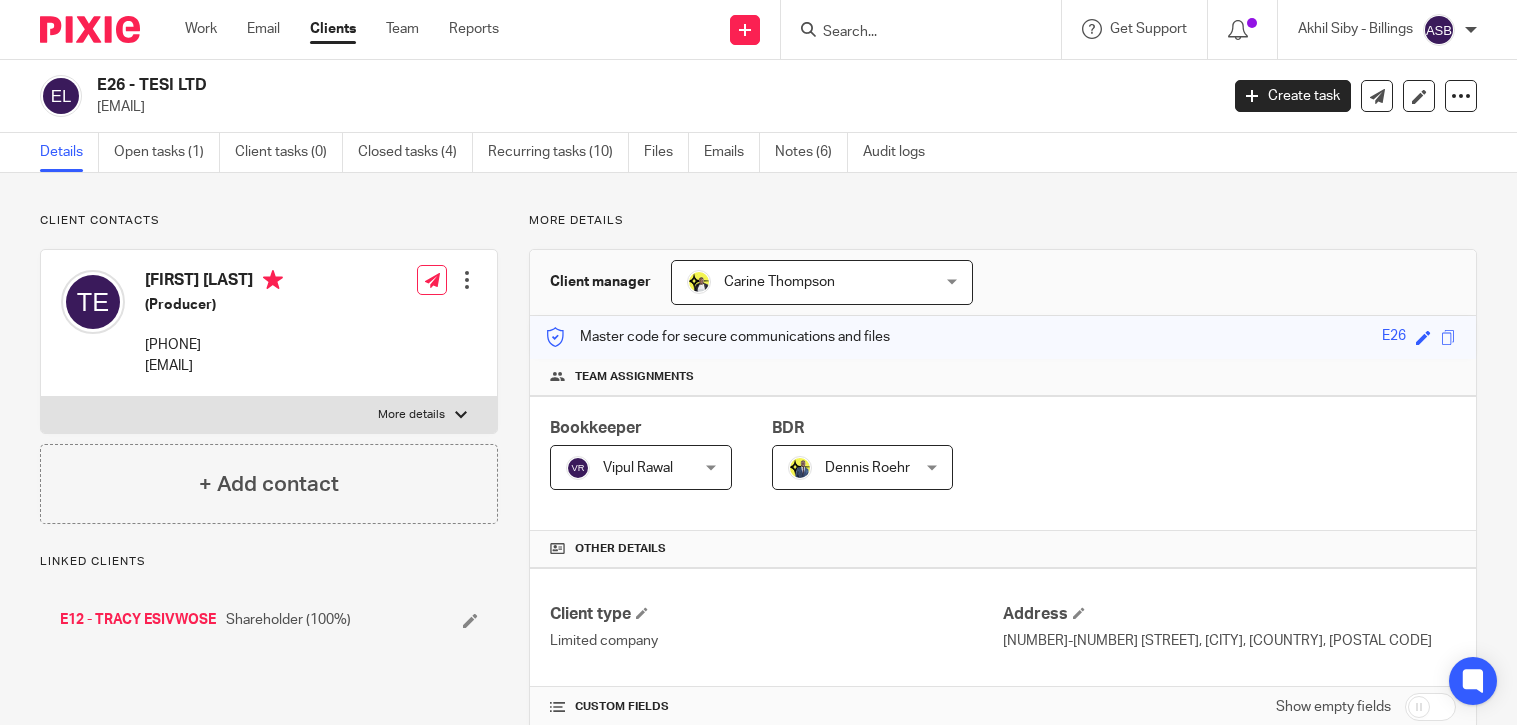 scroll, scrollTop: 0, scrollLeft: 0, axis: both 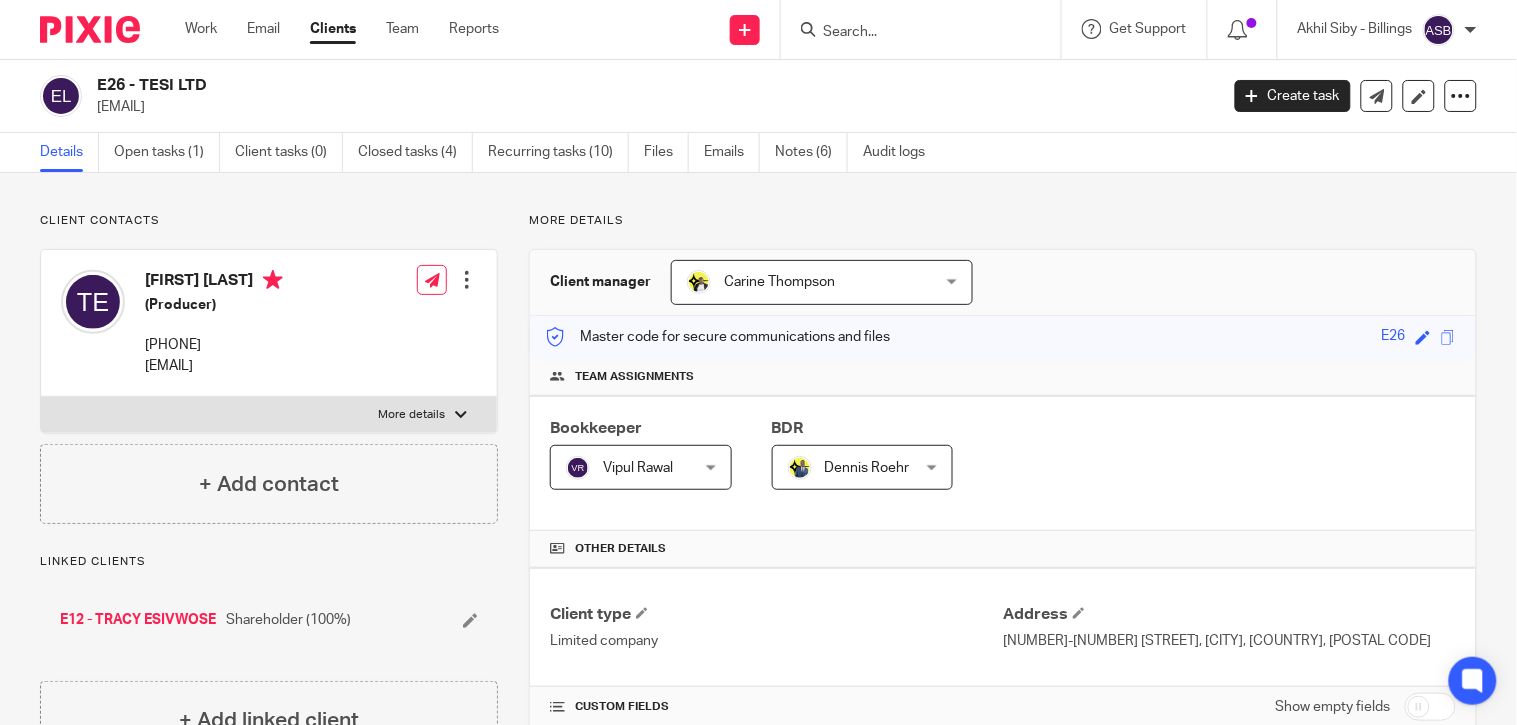 click at bounding box center (911, 33) 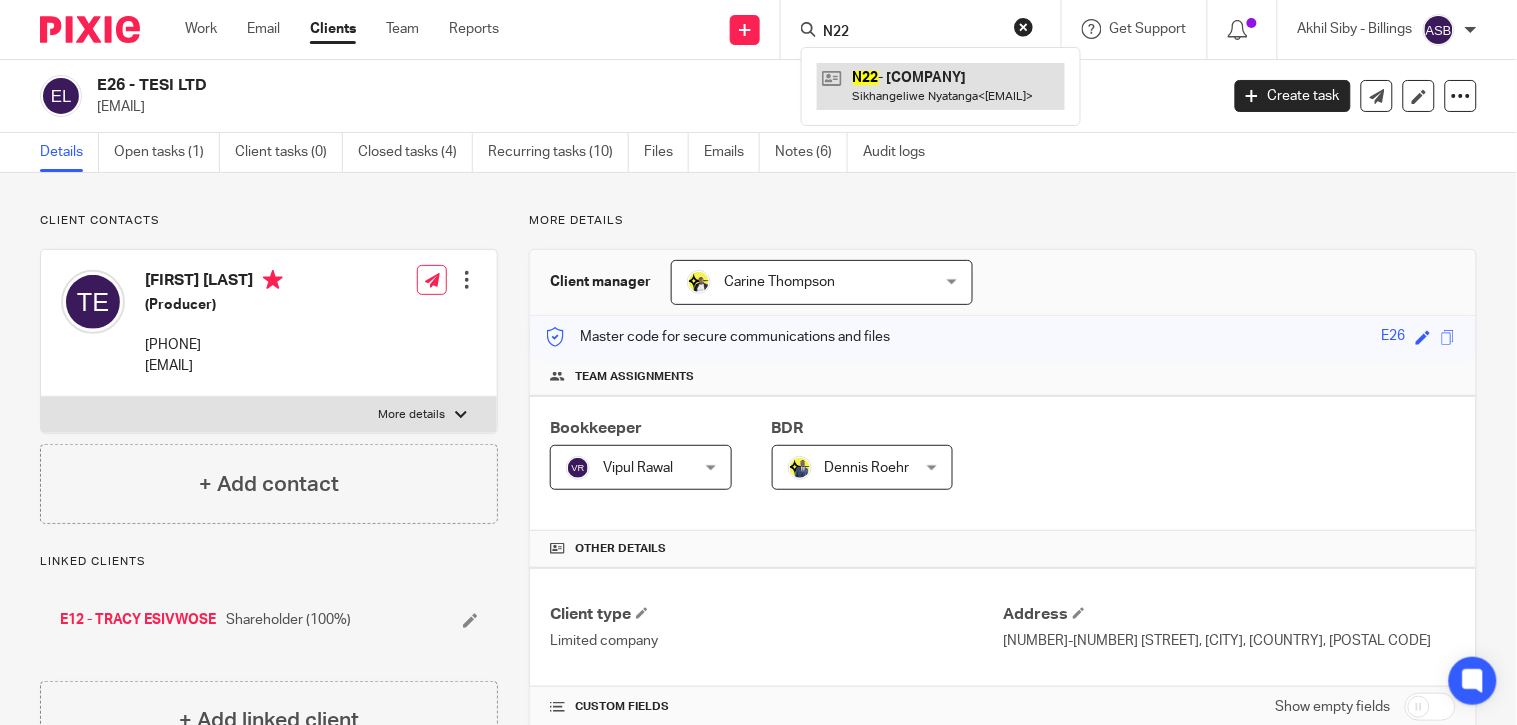type on "N22" 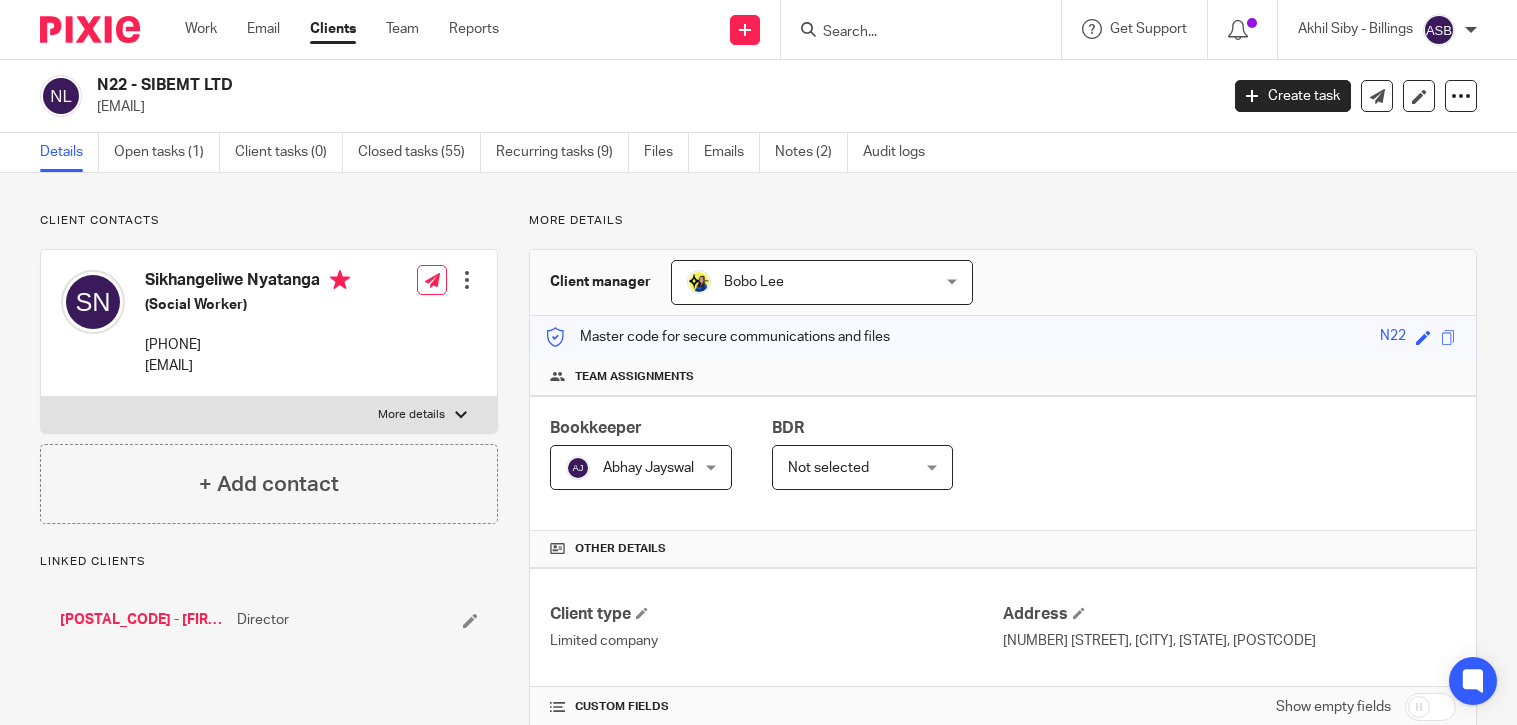scroll, scrollTop: 0, scrollLeft: 0, axis: both 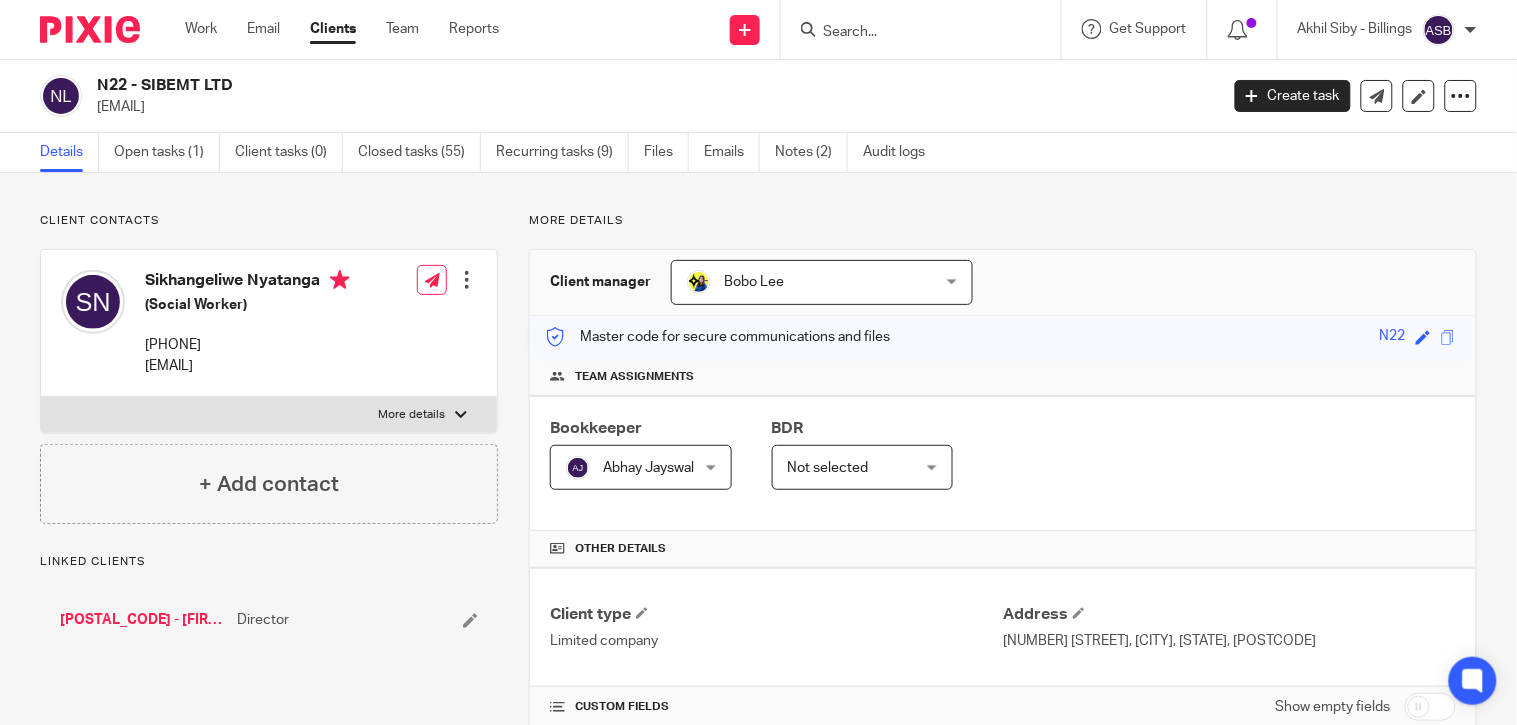 drag, startPoint x: 144, startPoint y: 84, endPoint x: 261, endPoint y: 81, distance: 117.03845 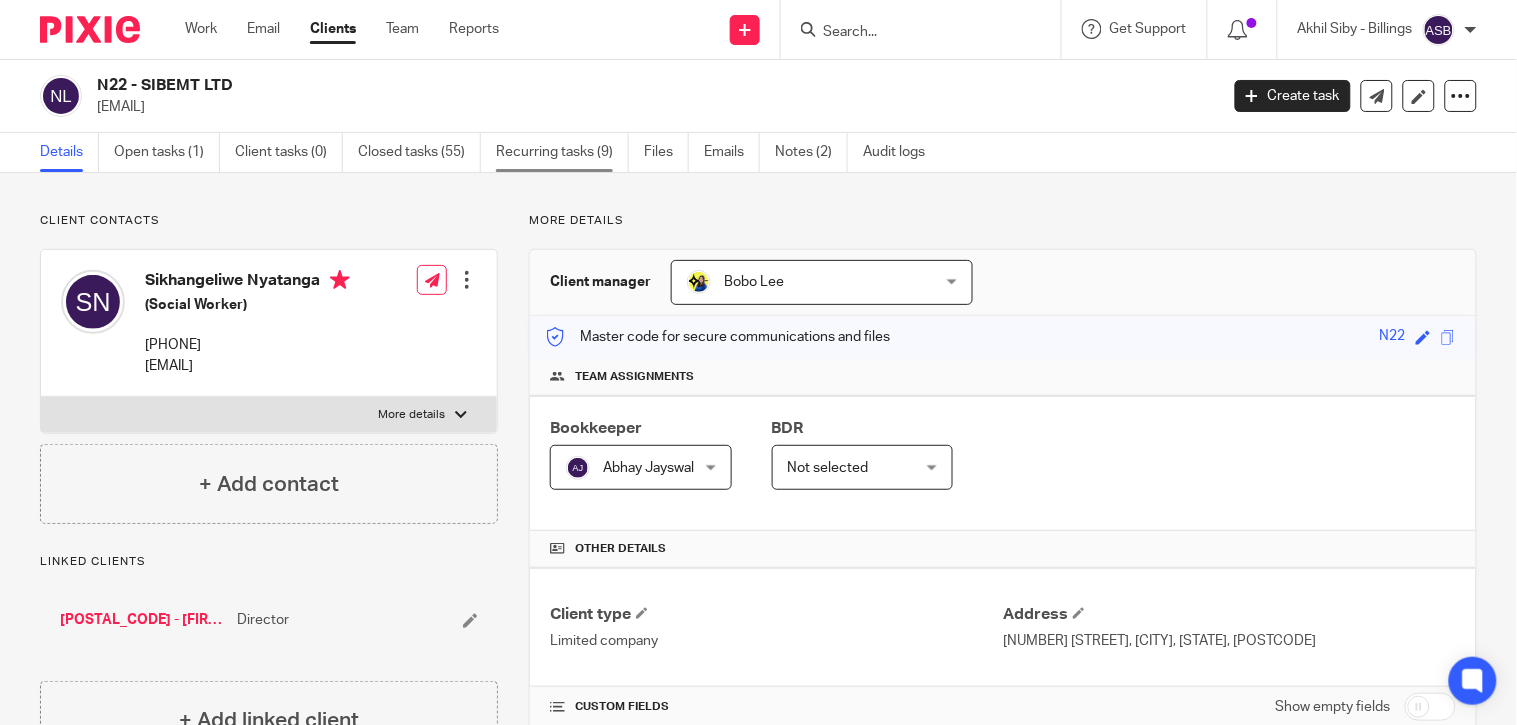 click on "Recurring tasks (9)" at bounding box center [562, 152] 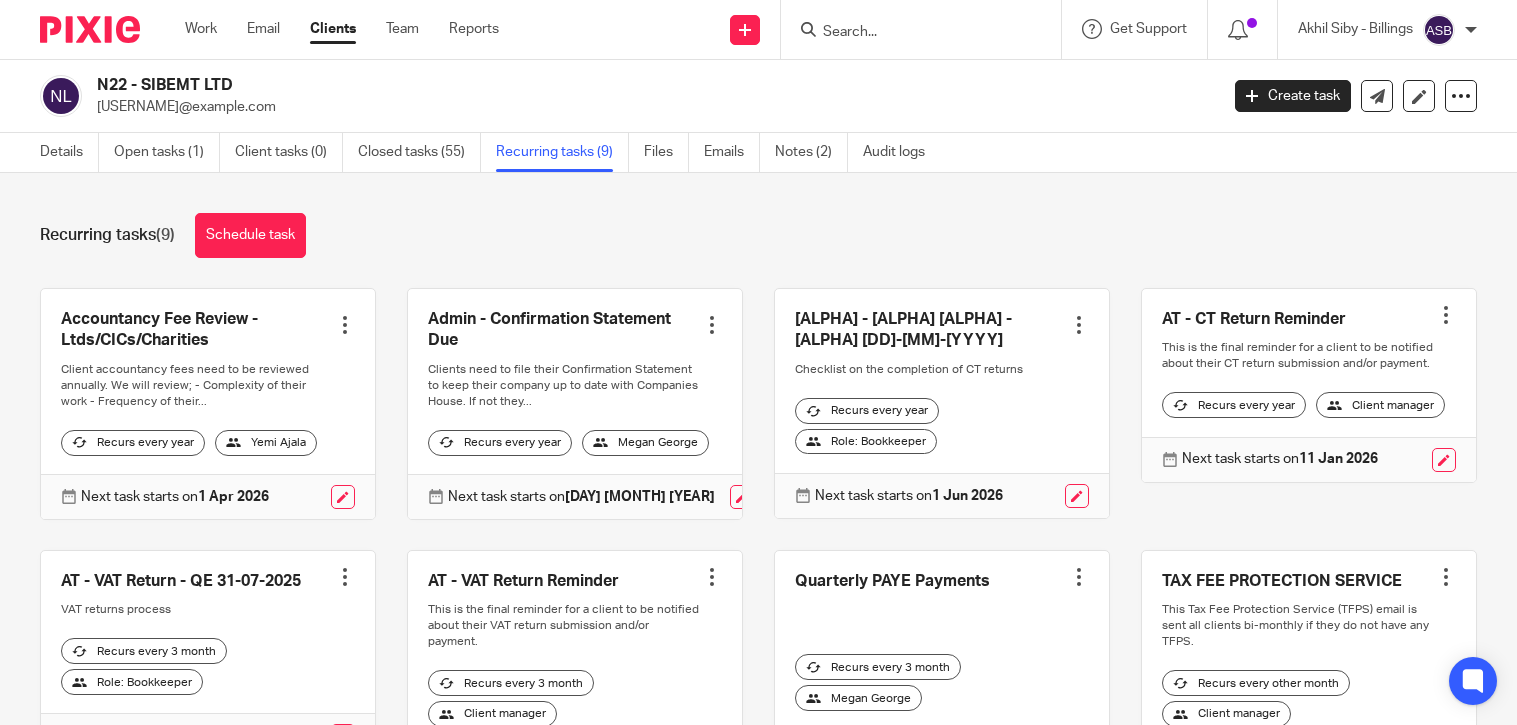 scroll, scrollTop: 0, scrollLeft: 0, axis: both 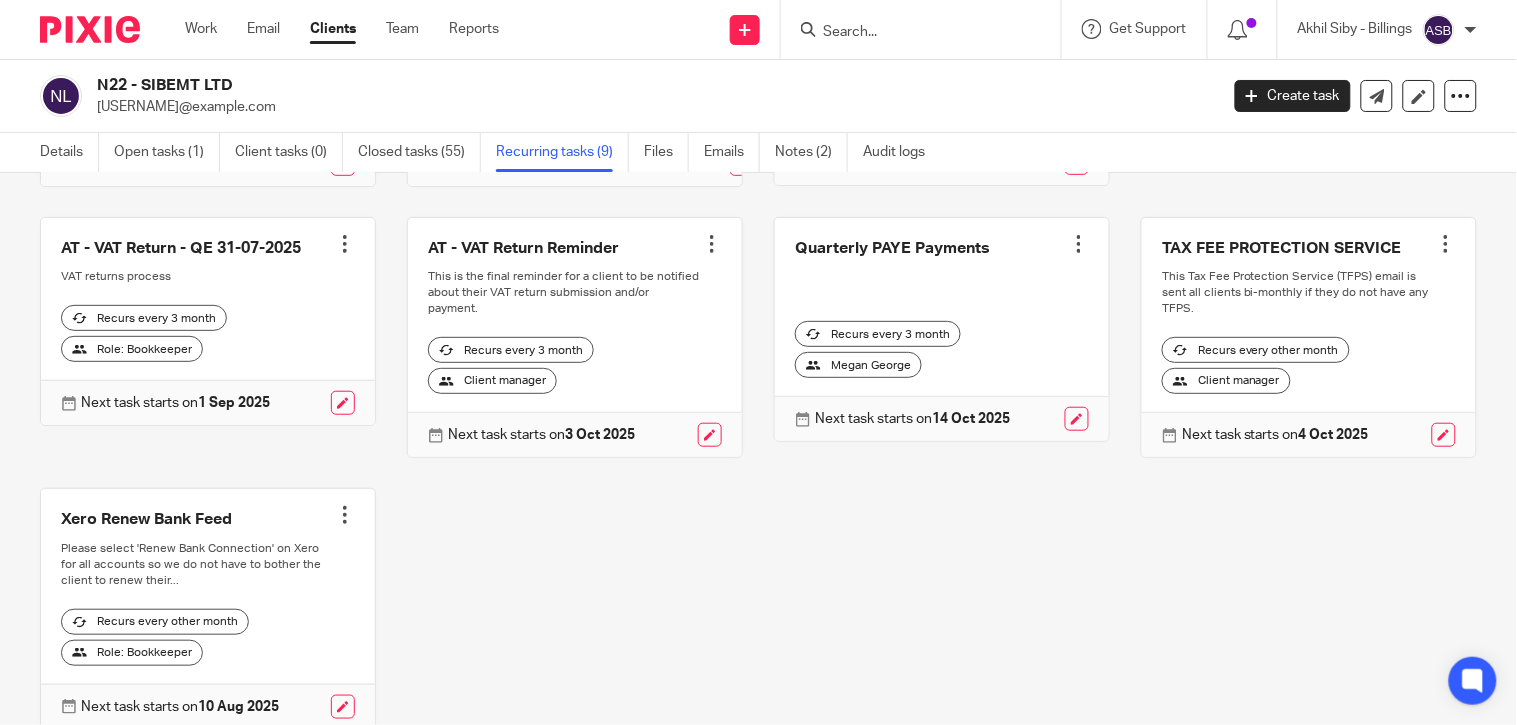 click at bounding box center (1446, 244) 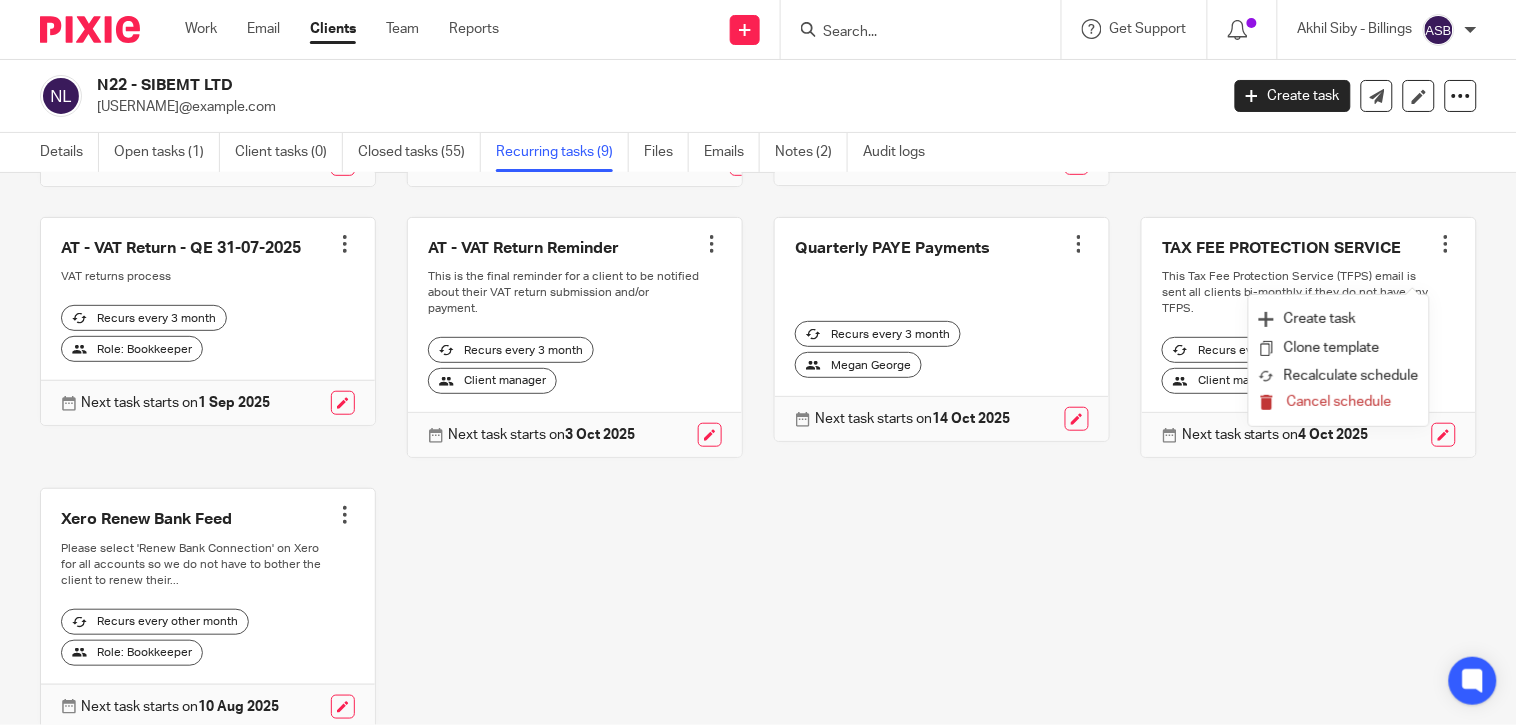 click on "Cancel schedule" at bounding box center (1339, 402) 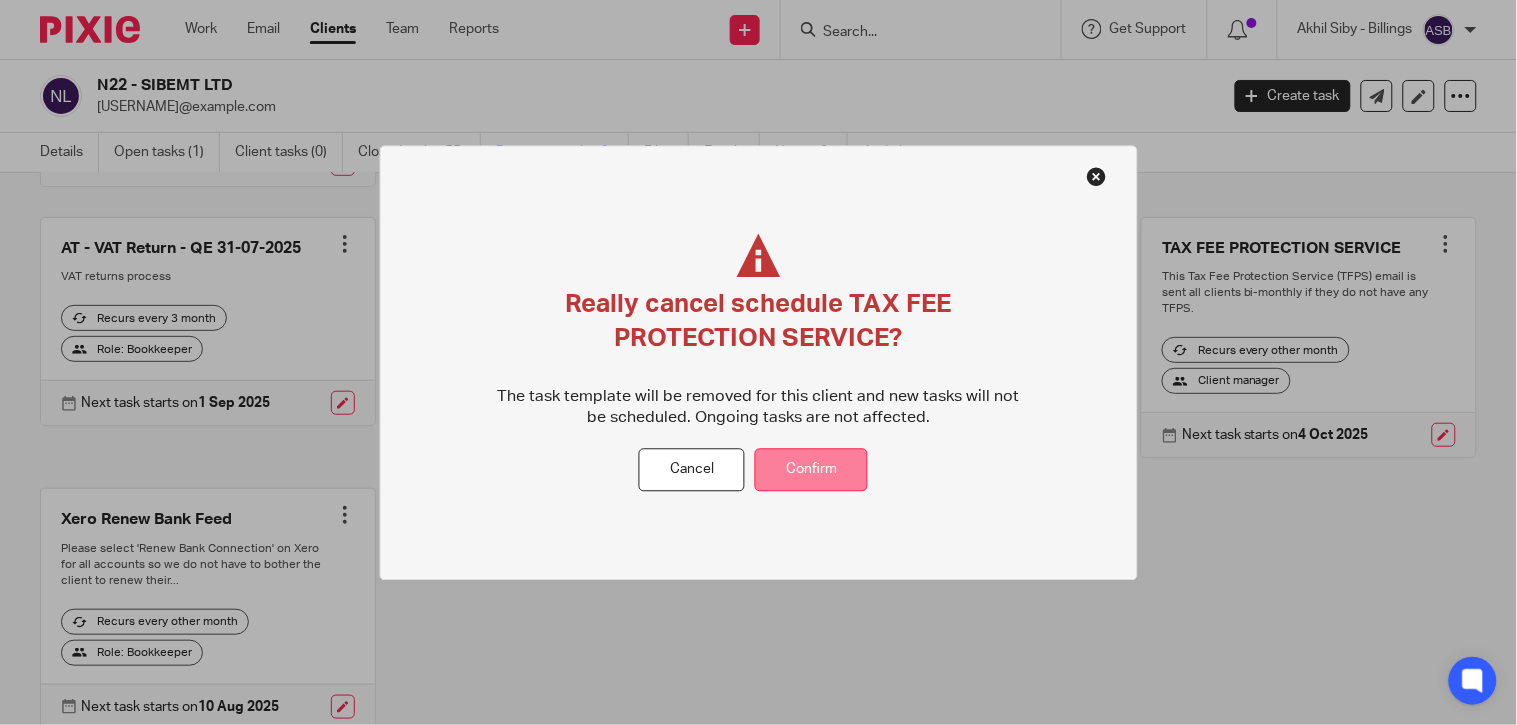 click on "Confirm" at bounding box center (811, 470) 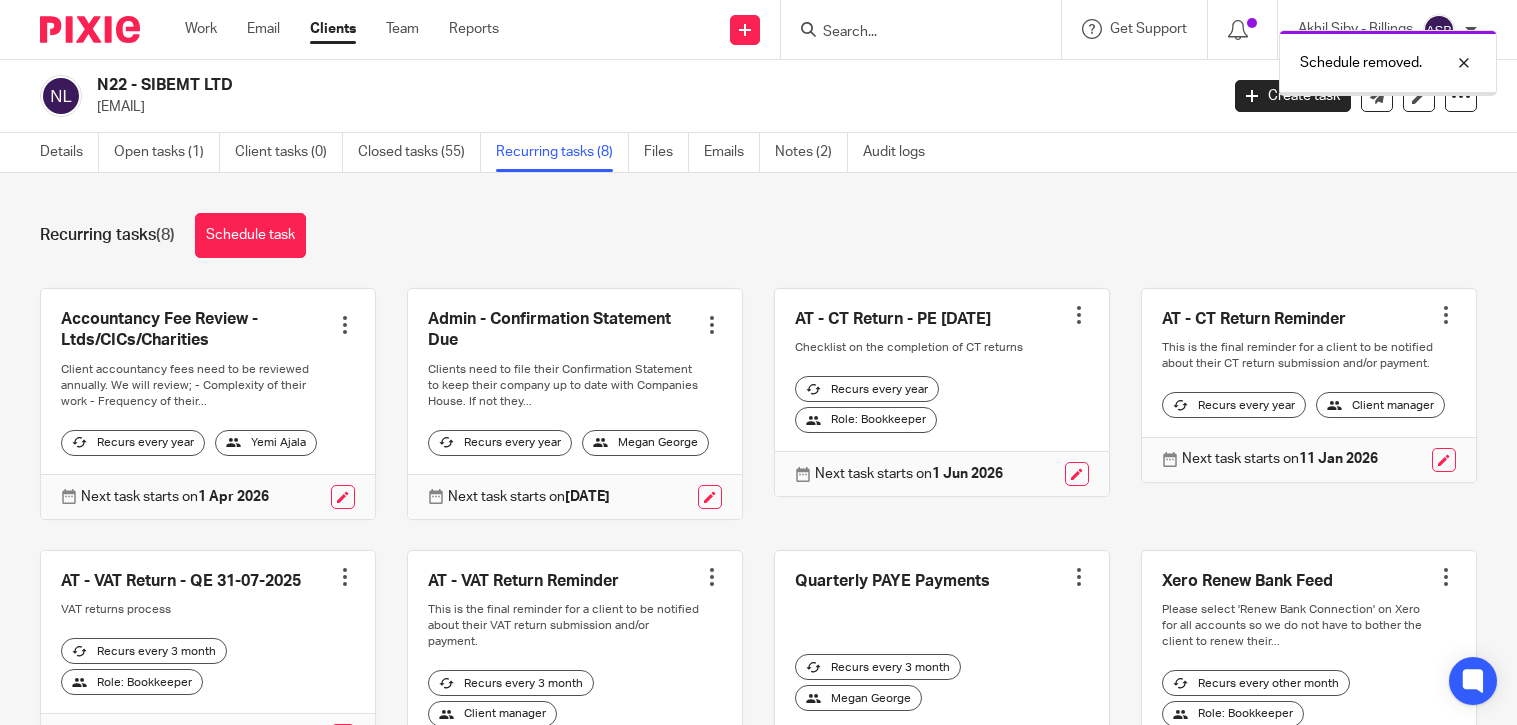 scroll, scrollTop: 0, scrollLeft: 0, axis: both 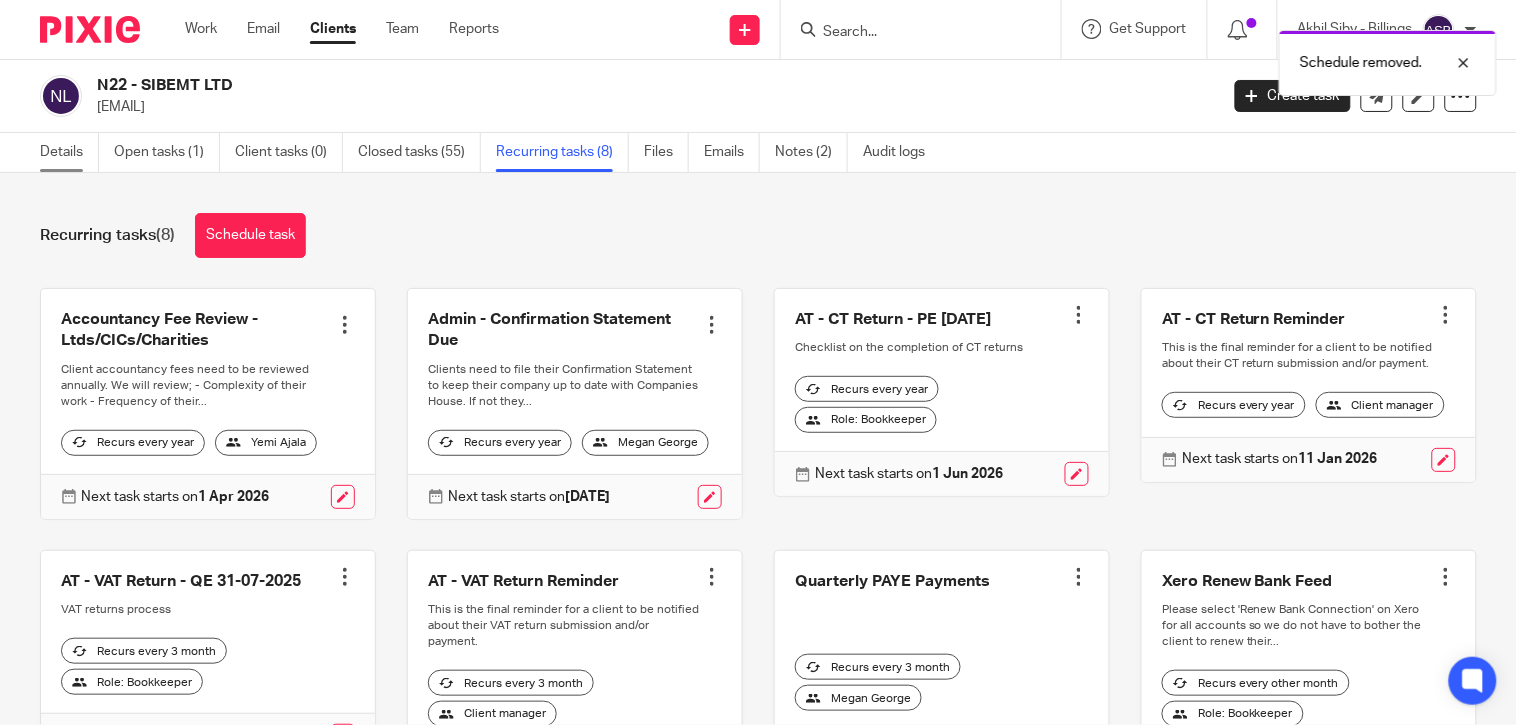 click on "Details" at bounding box center (69, 152) 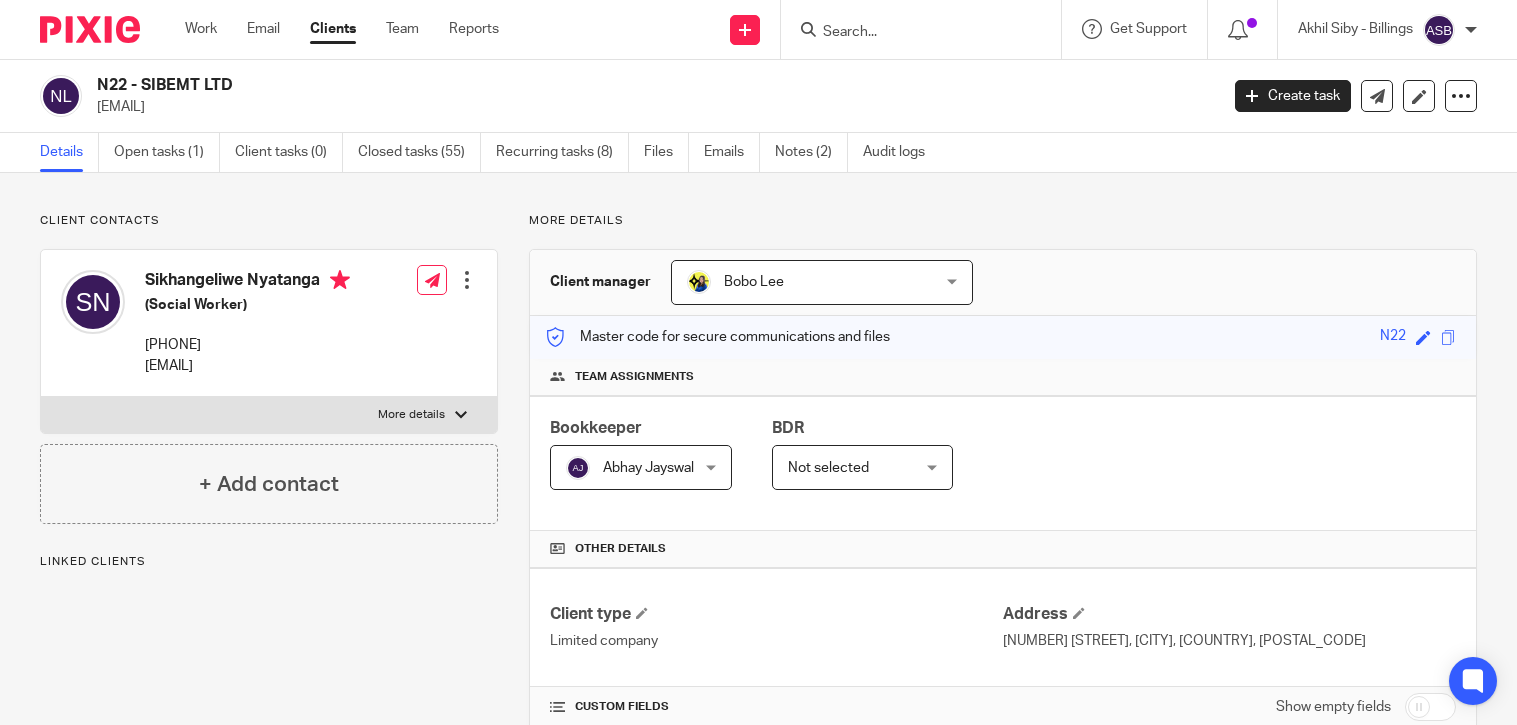 scroll, scrollTop: 0, scrollLeft: 0, axis: both 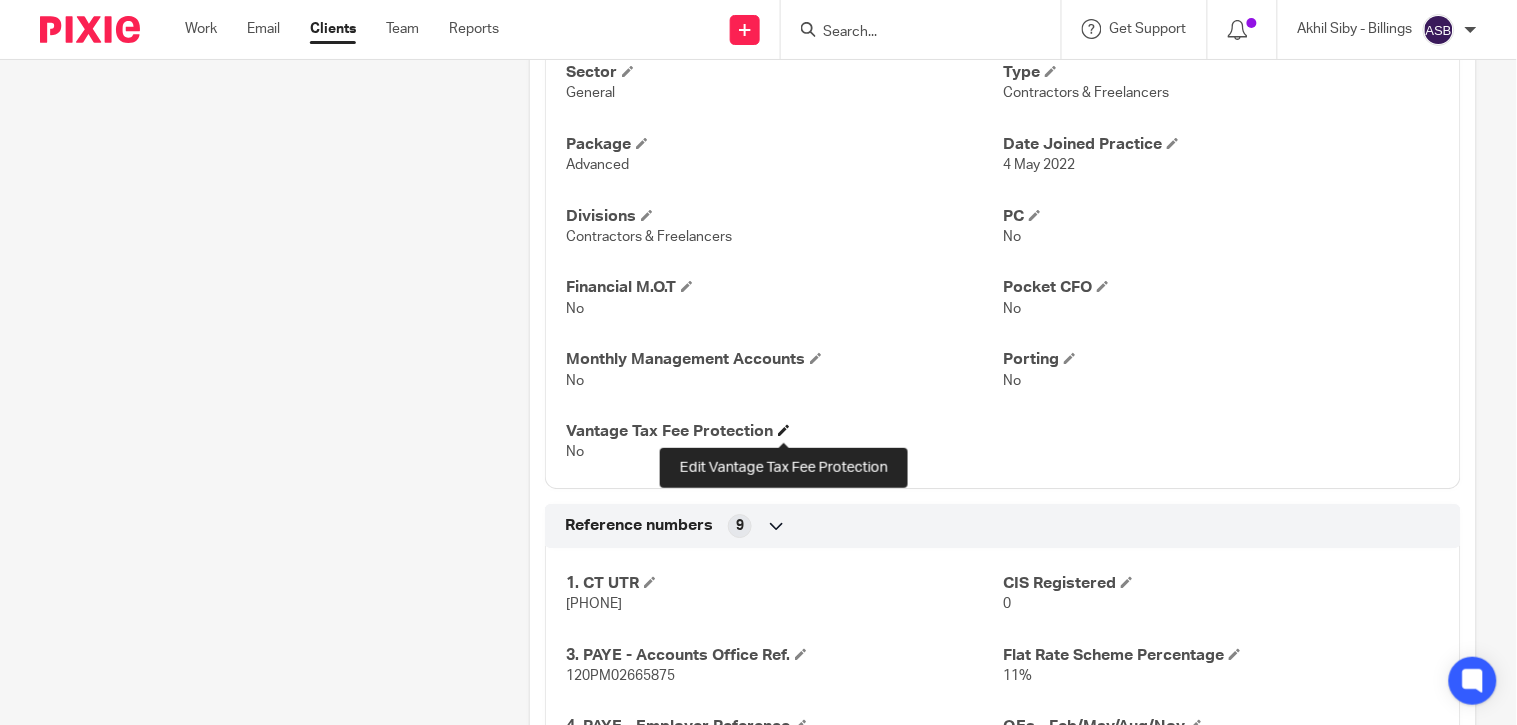 click at bounding box center (784, 430) 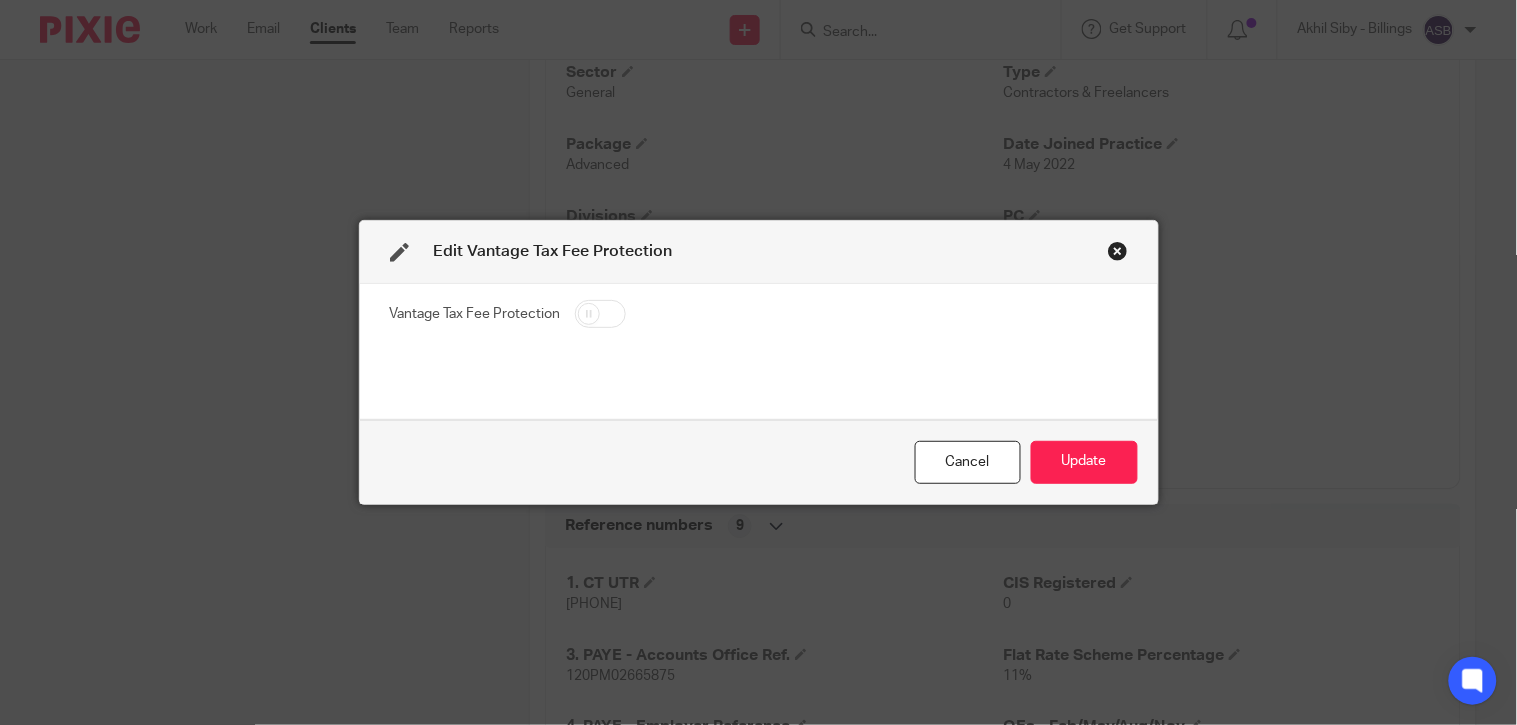 click at bounding box center (600, 314) 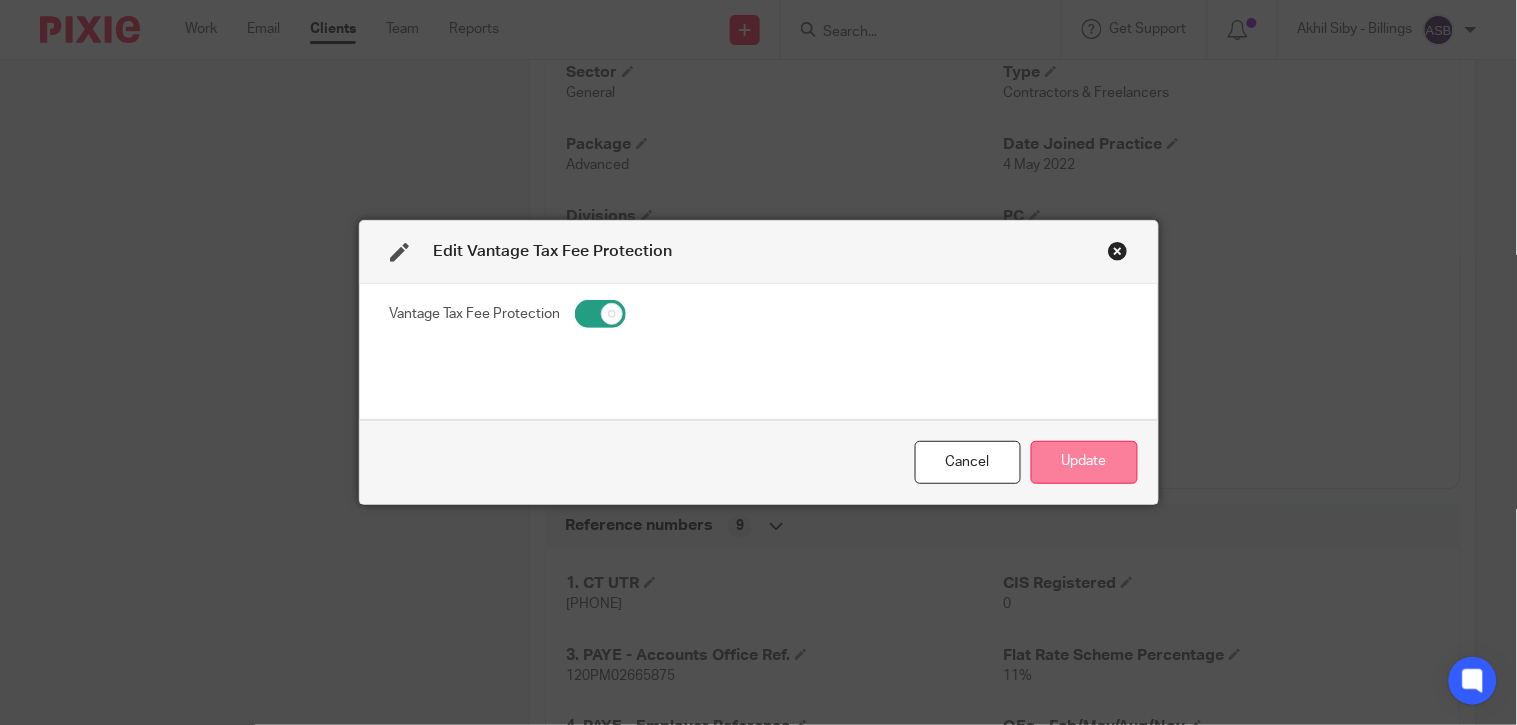 click on "Update" at bounding box center (1084, 462) 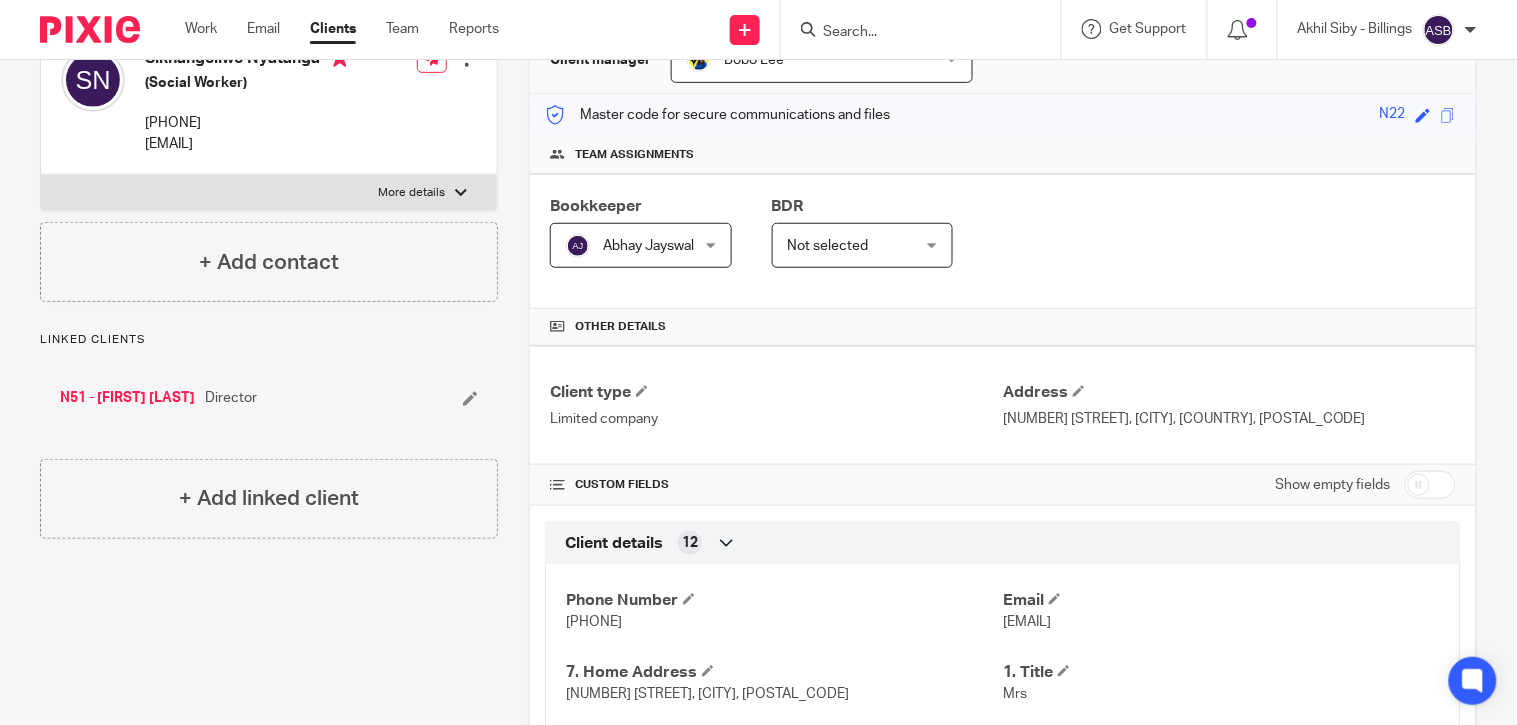 scroll, scrollTop: 0, scrollLeft: 0, axis: both 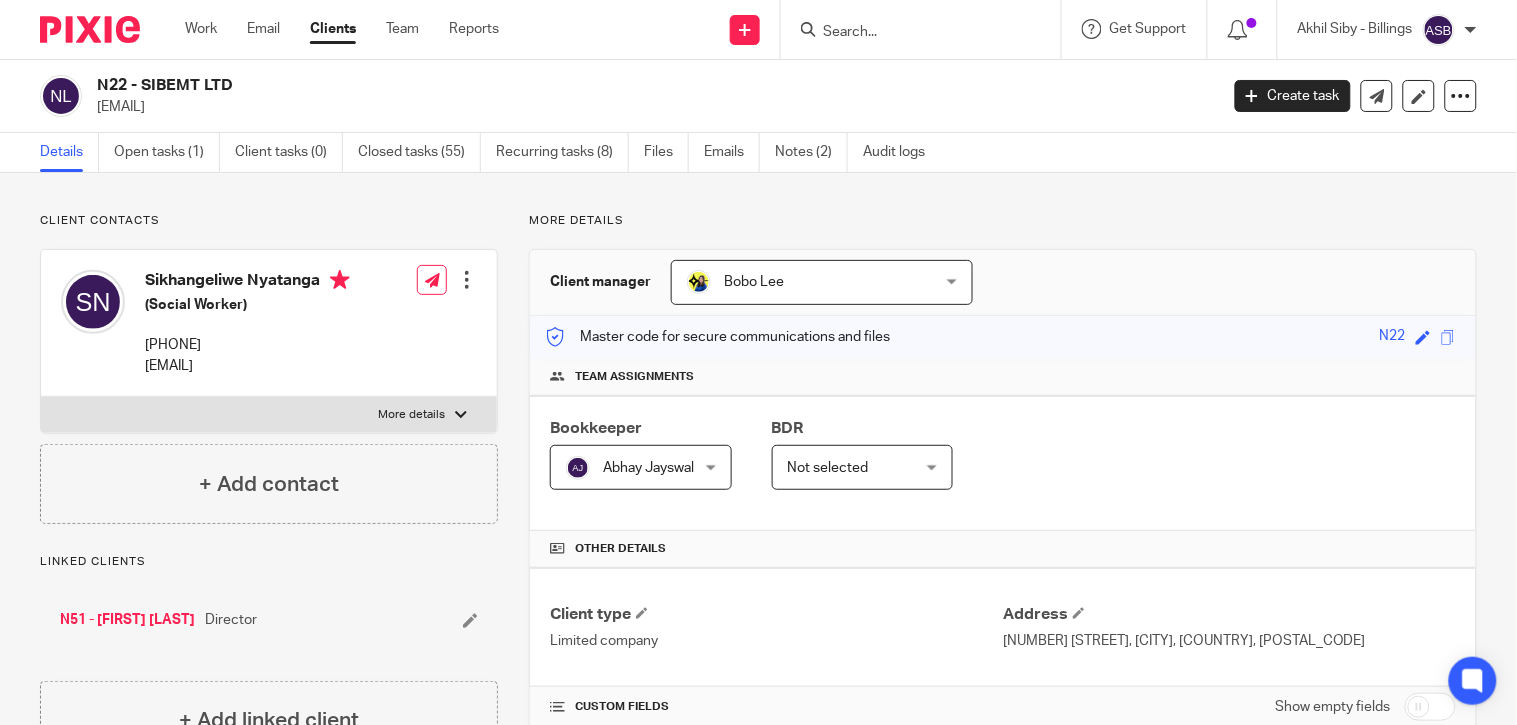 click at bounding box center [927, 29] 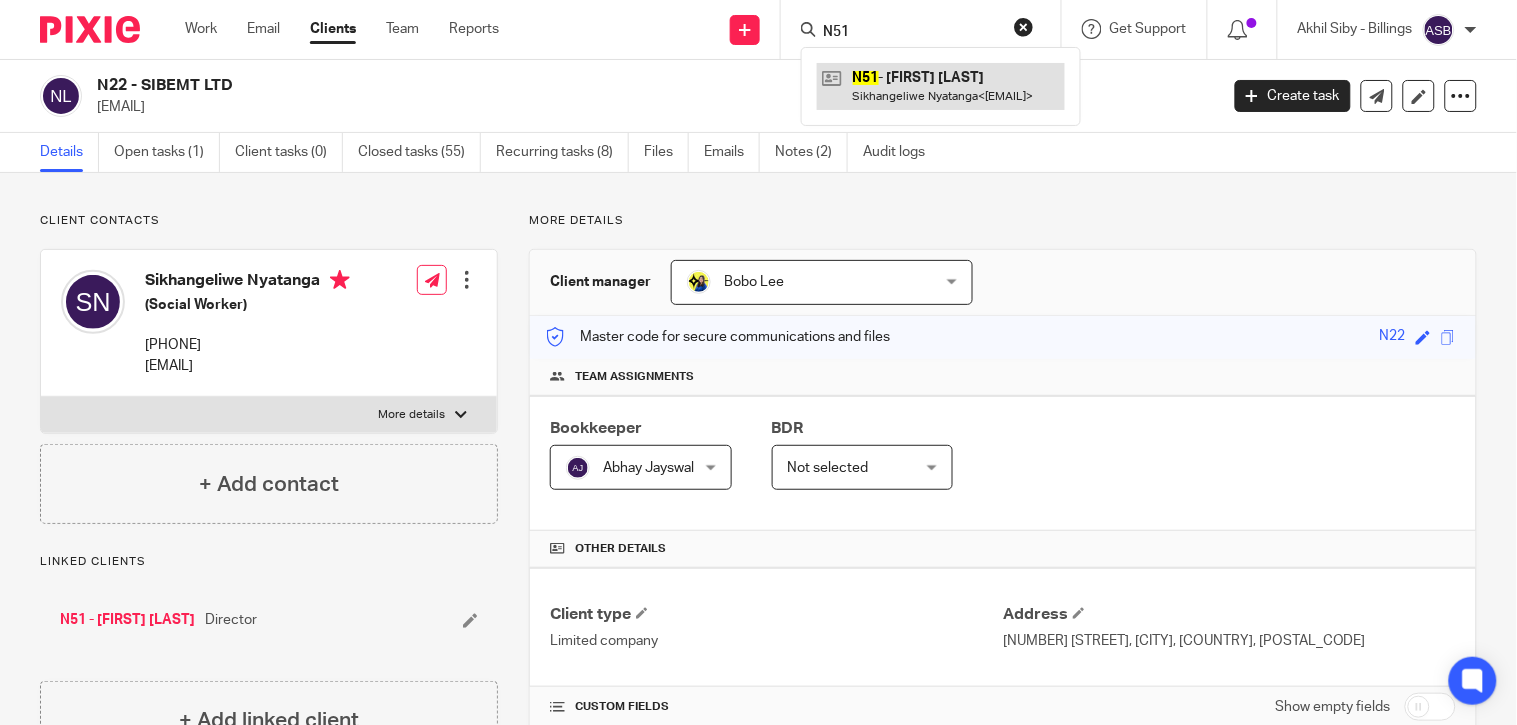 type on "N51" 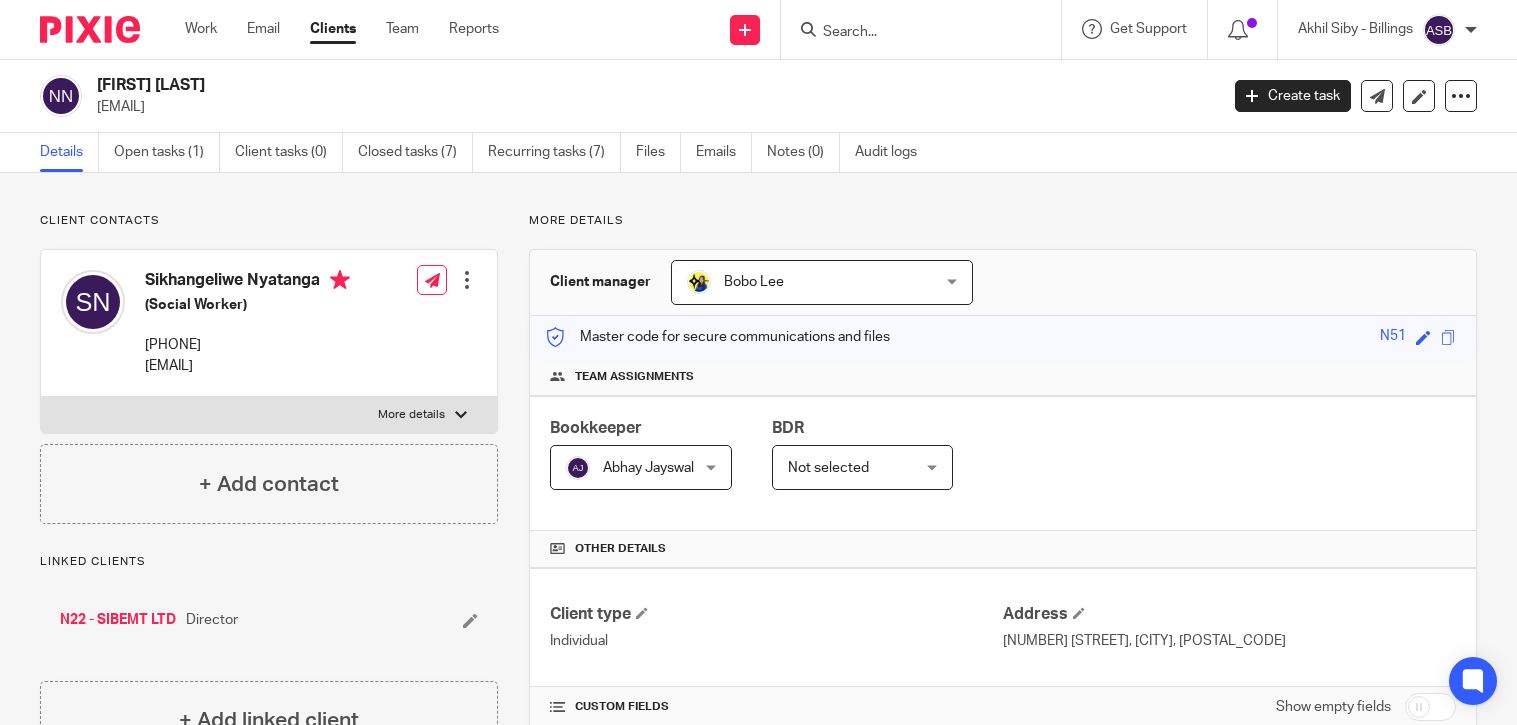 scroll, scrollTop: 0, scrollLeft: 0, axis: both 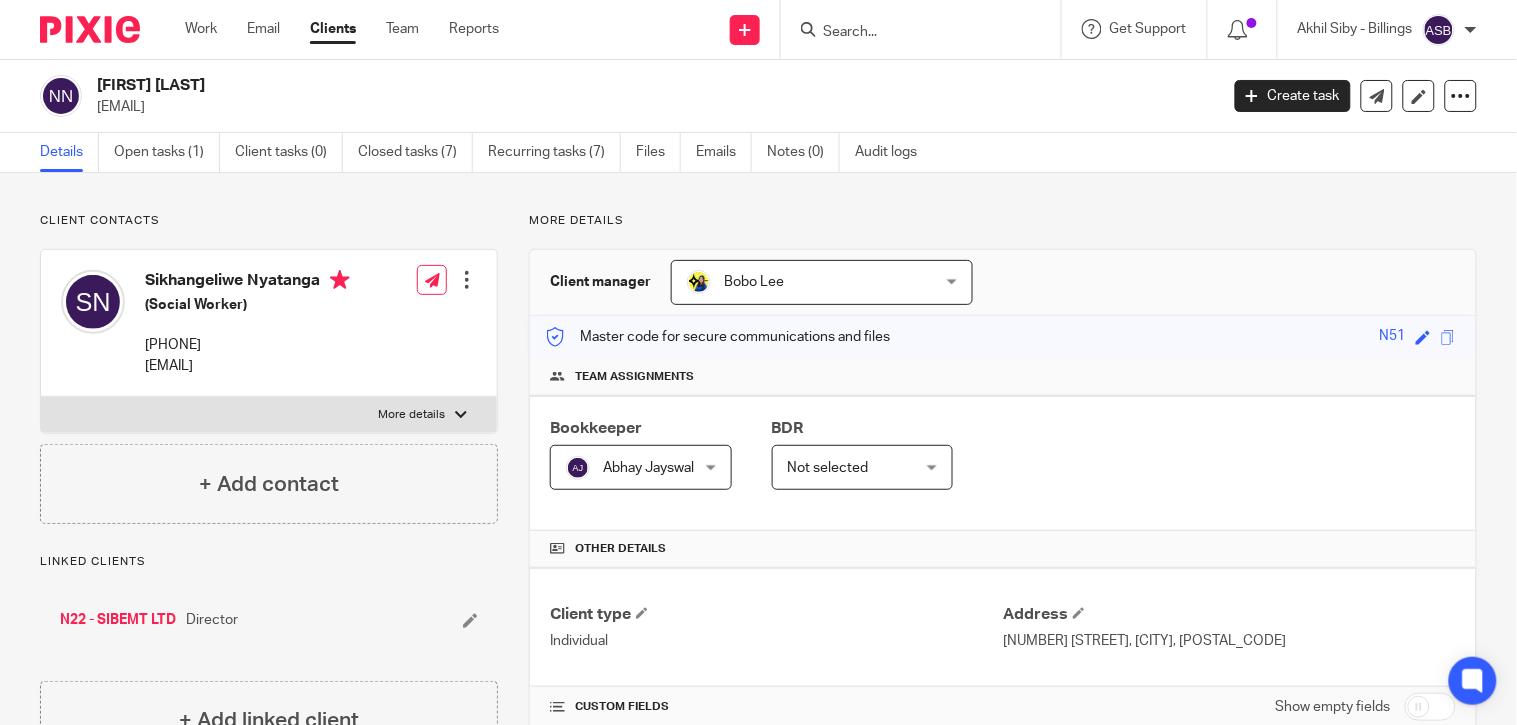 drag, startPoint x: 143, startPoint y: 78, endPoint x: 351, endPoint y: 88, distance: 208.24025 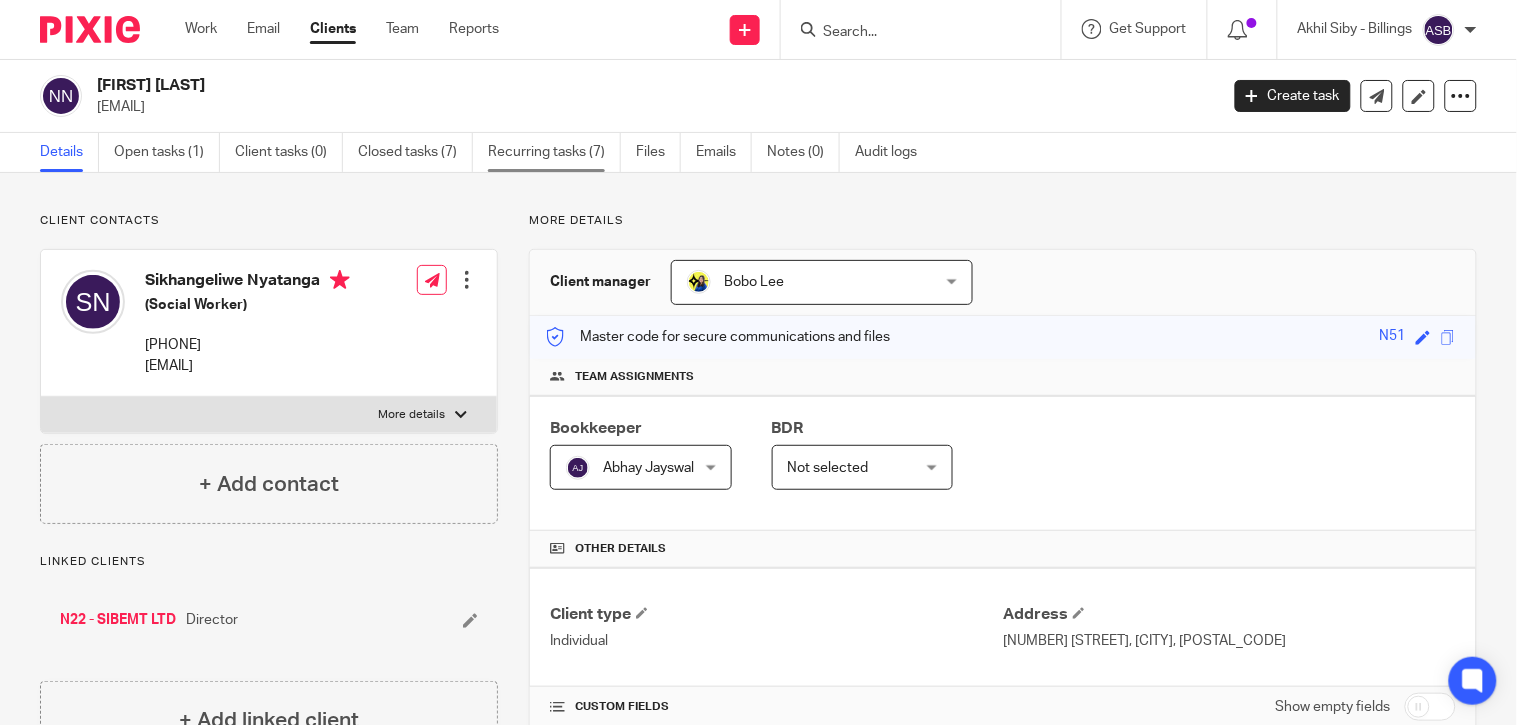 click on "Recurring tasks (7)" at bounding box center (554, 152) 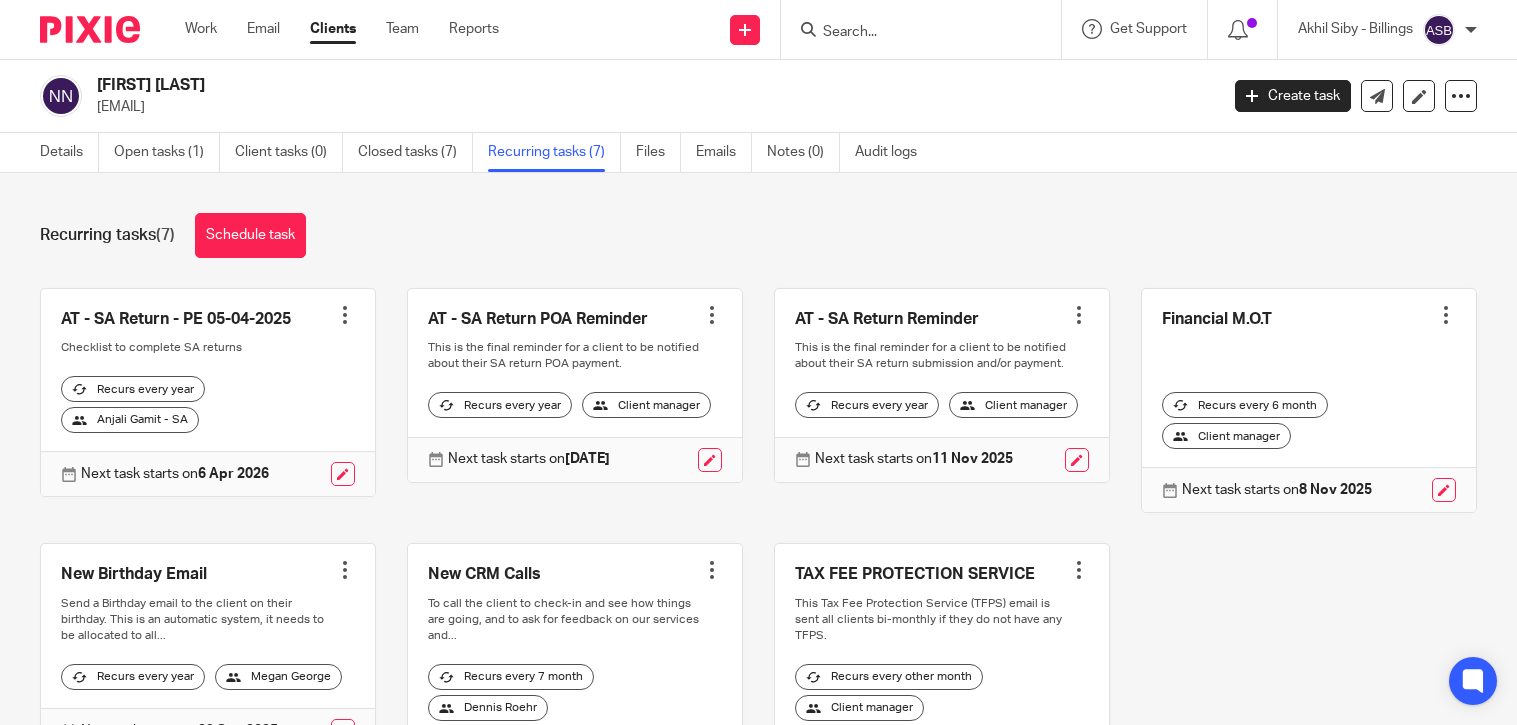 scroll, scrollTop: 0, scrollLeft: 0, axis: both 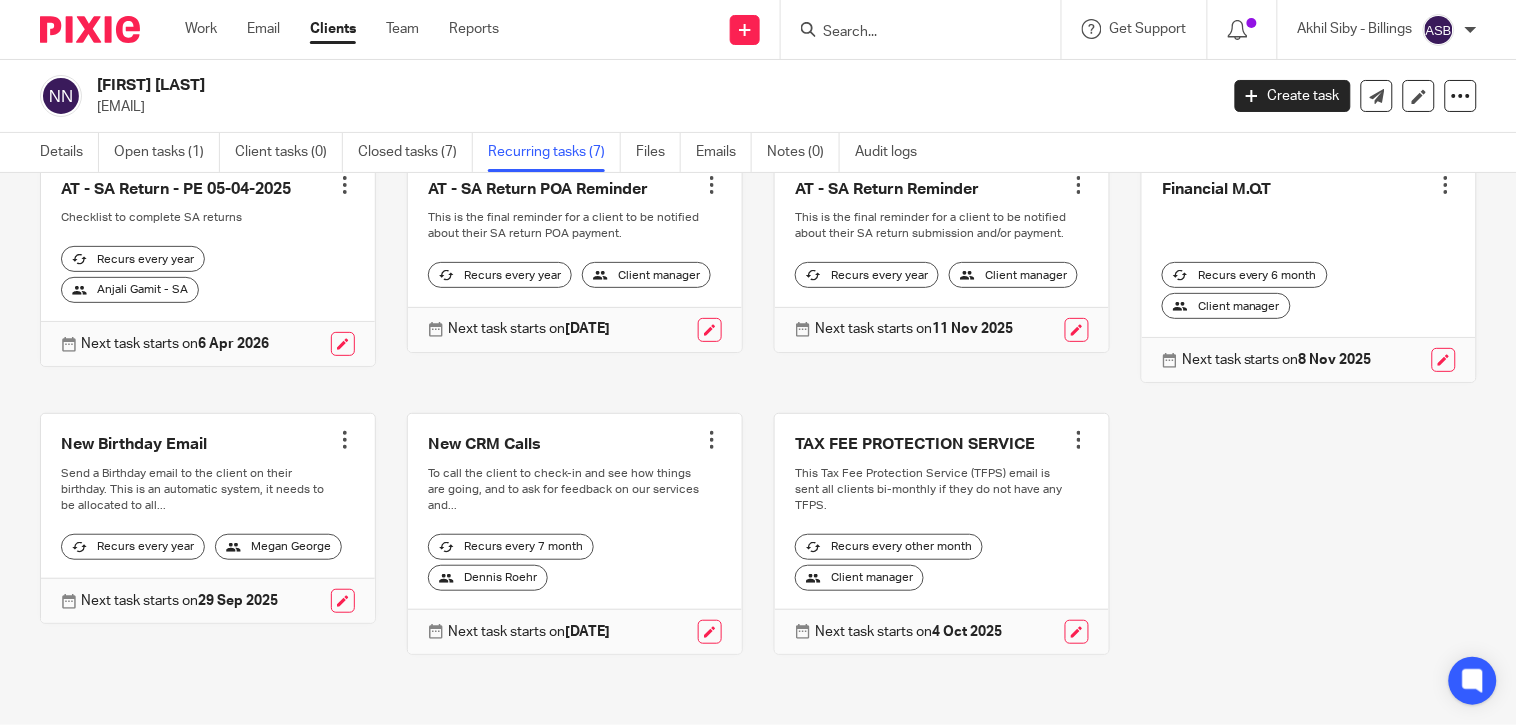 click at bounding box center [1079, 440] 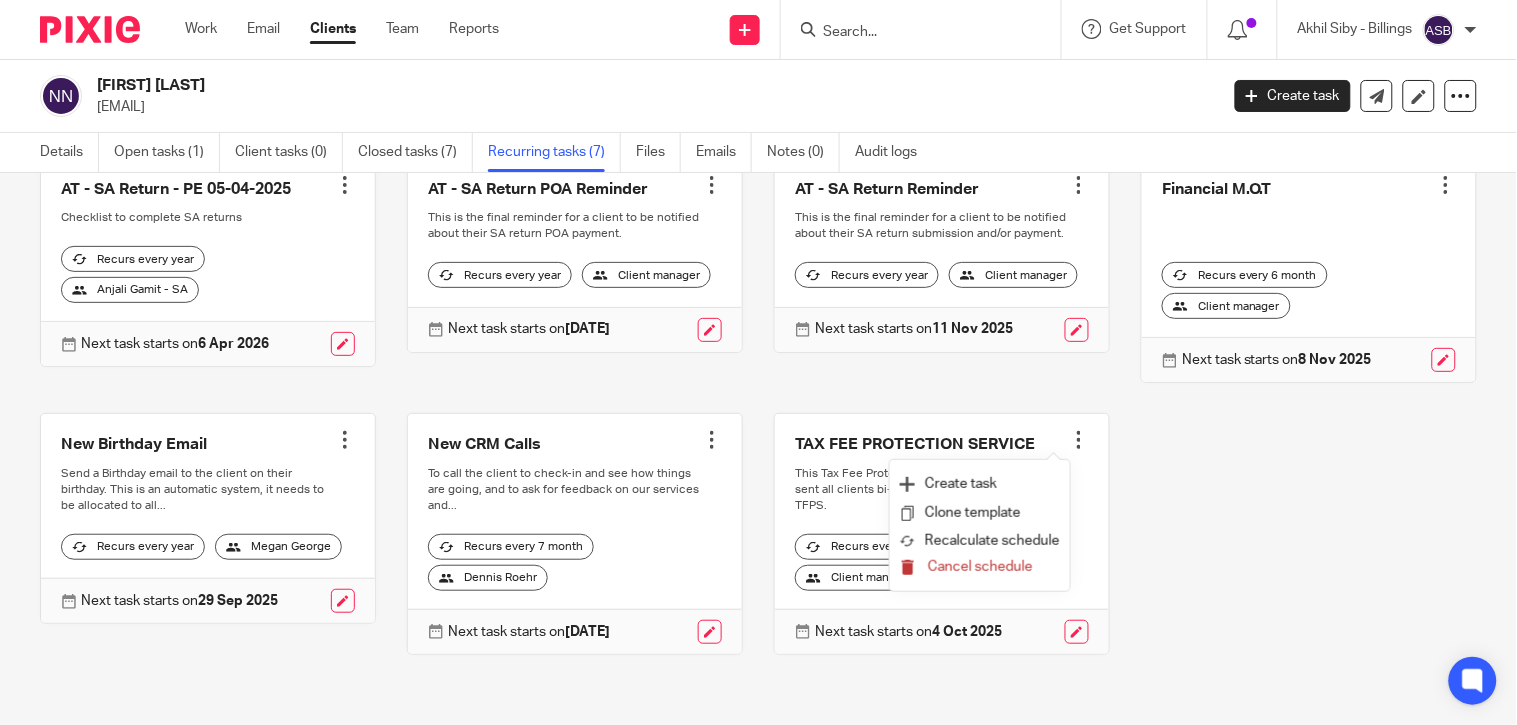click on "Cancel schedule" at bounding box center (980, 567) 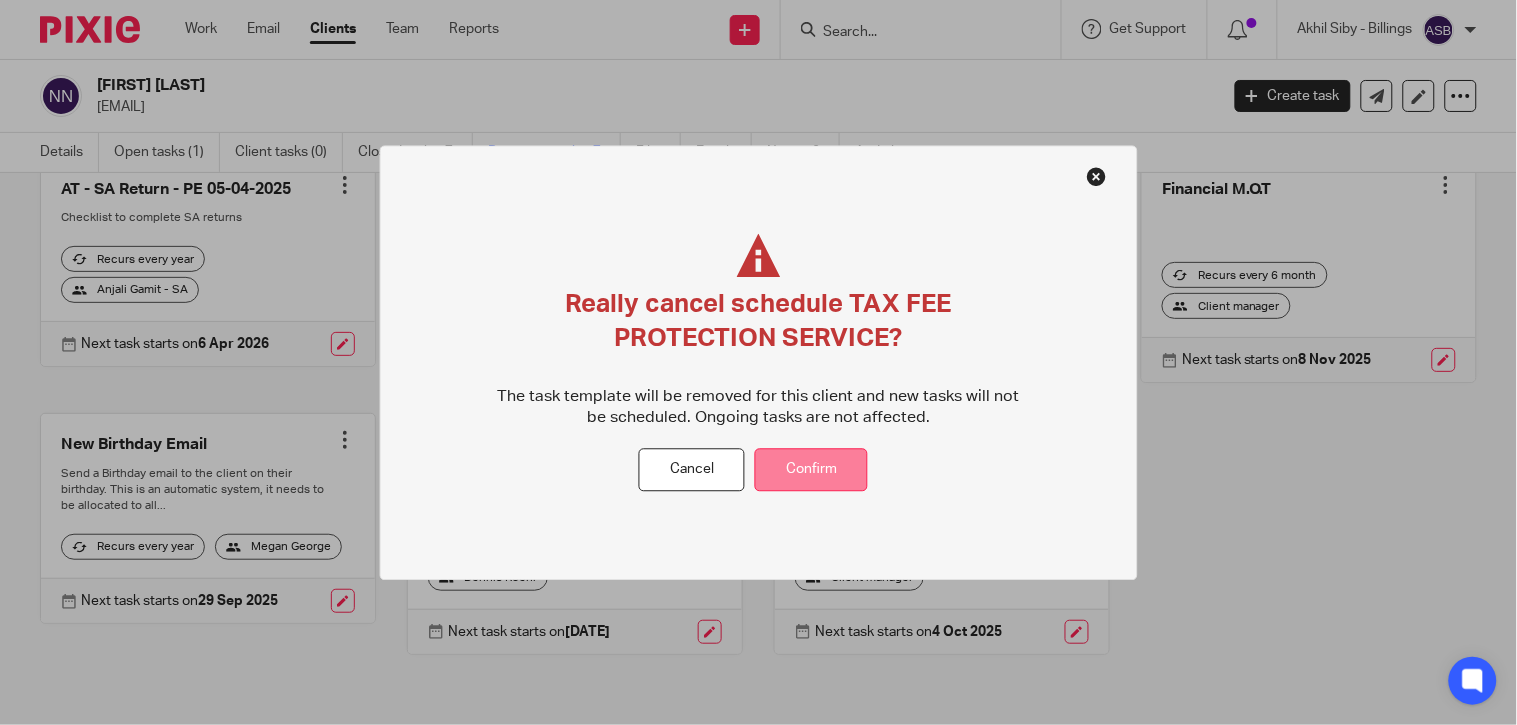 click on "Confirm" at bounding box center (811, 470) 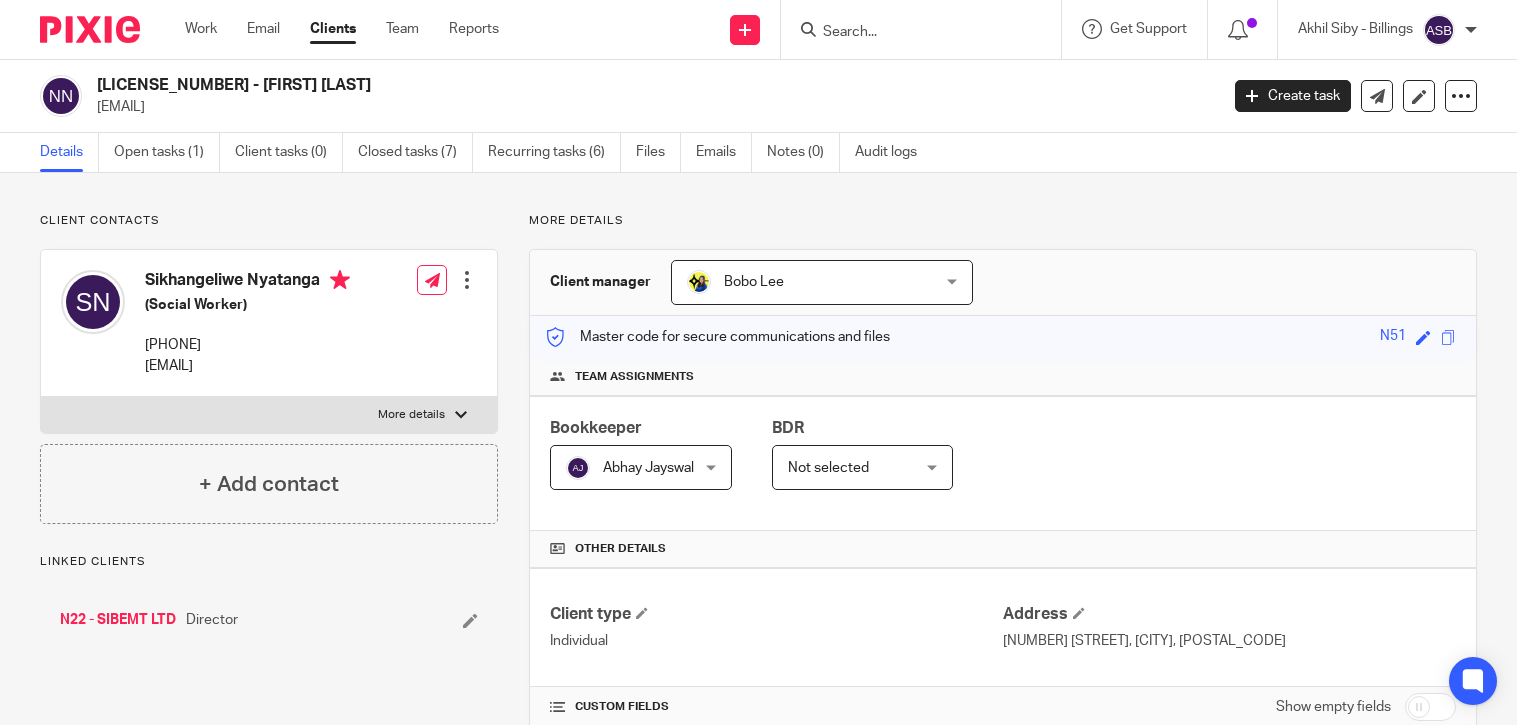 scroll, scrollTop: 0, scrollLeft: 0, axis: both 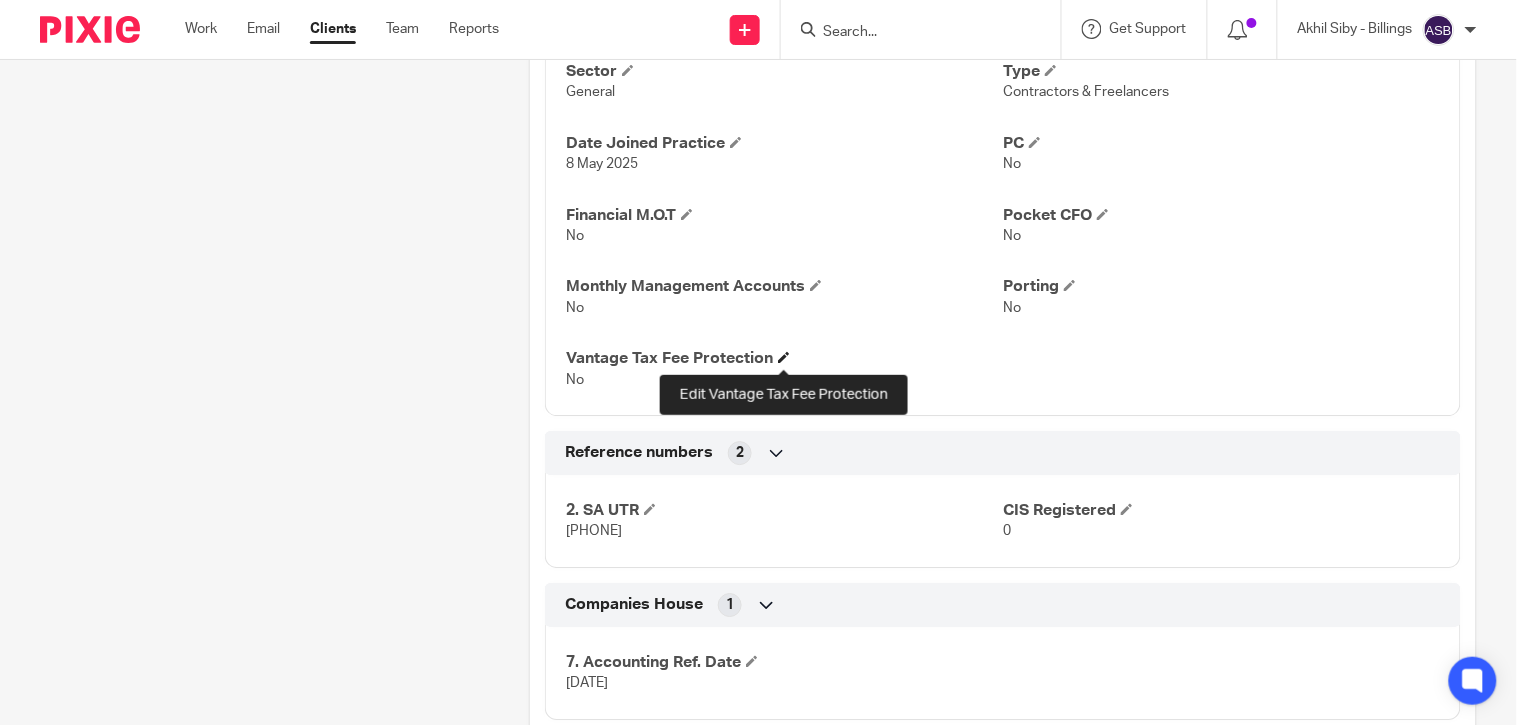 click at bounding box center (784, 357) 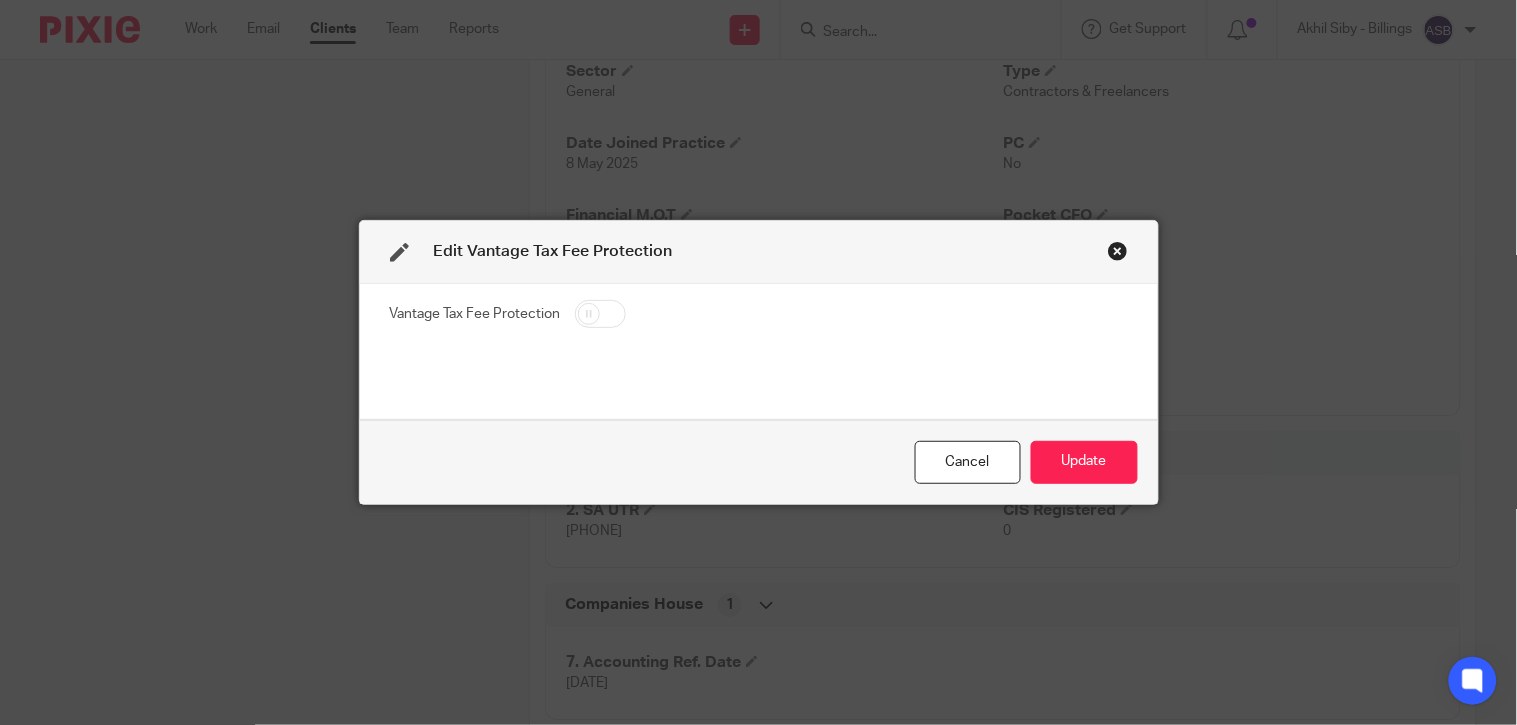 click at bounding box center (600, 314) 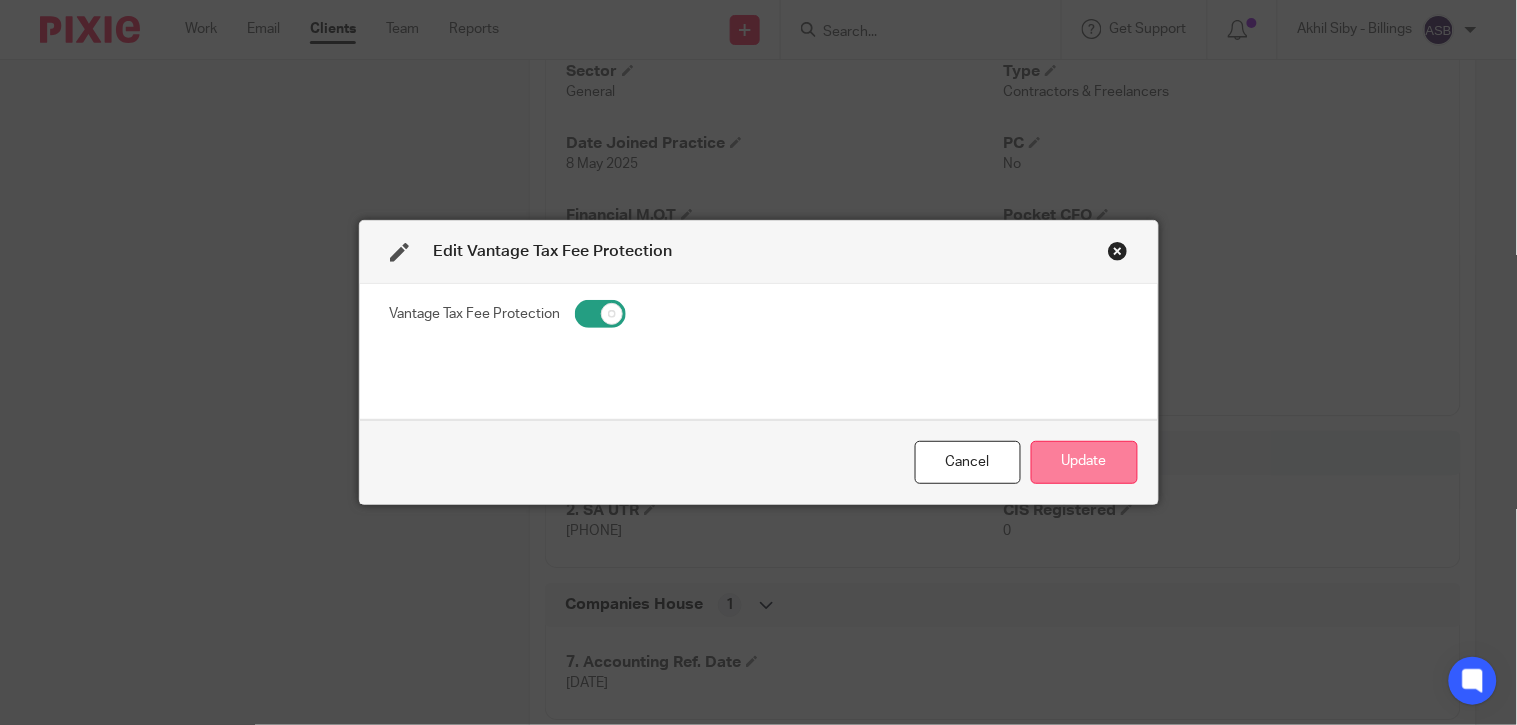 click on "Update" at bounding box center (1084, 462) 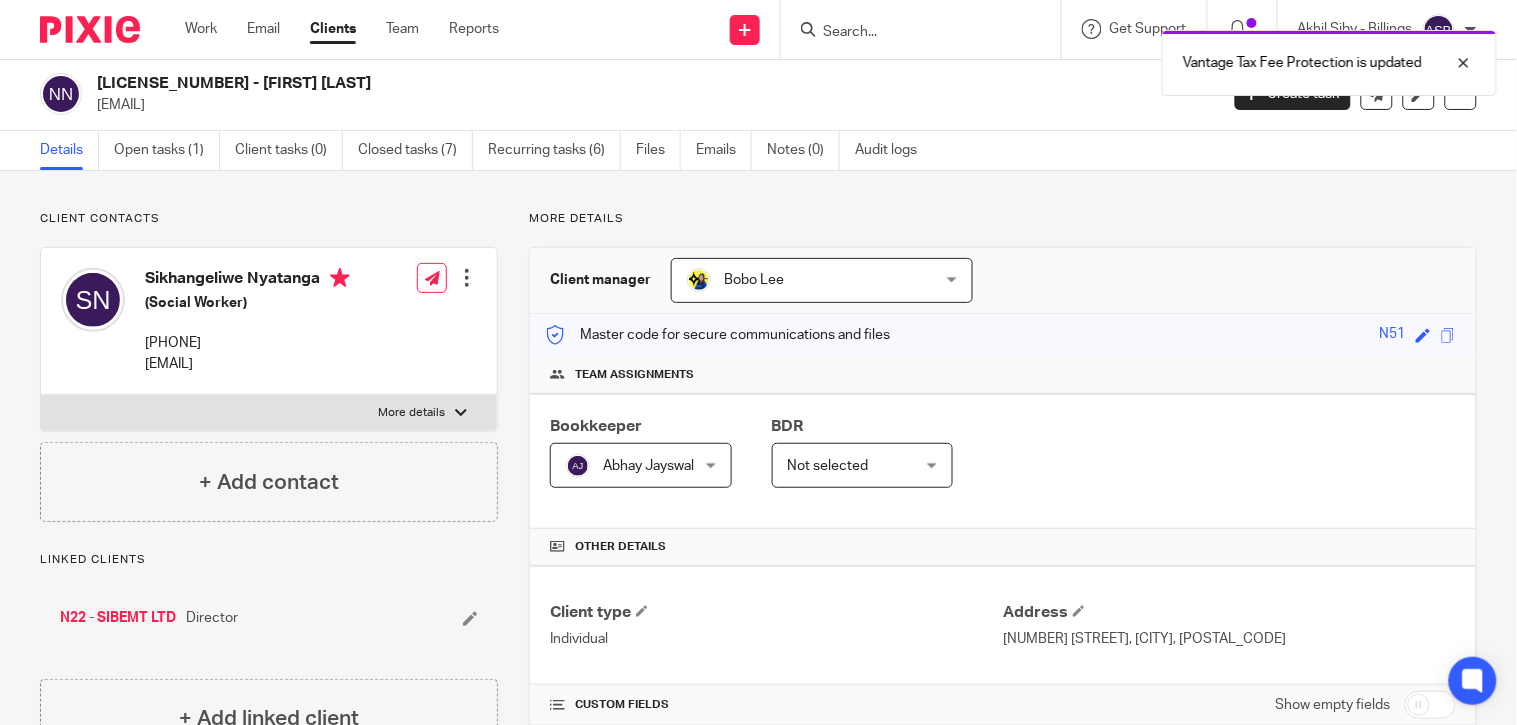 scroll, scrollTop: 0, scrollLeft: 0, axis: both 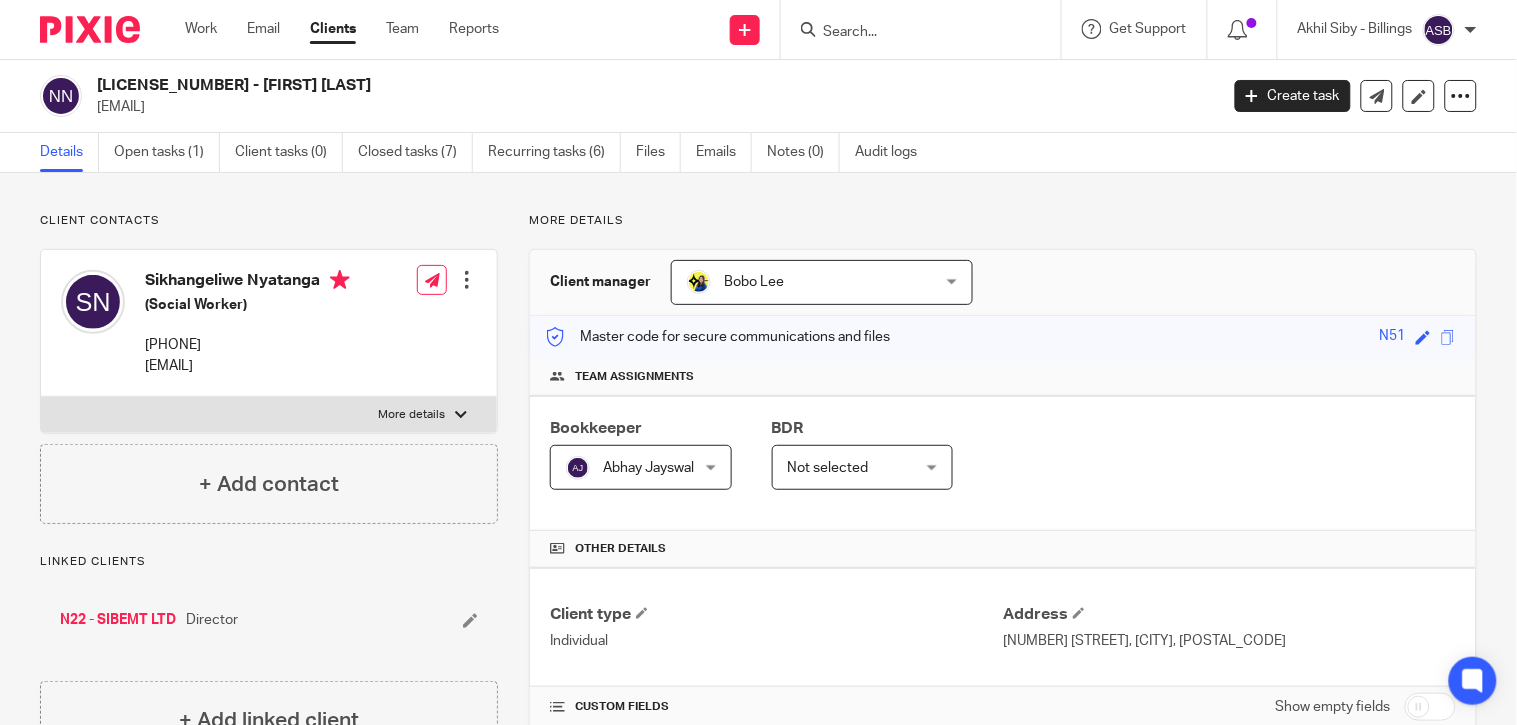 click at bounding box center [911, 33] 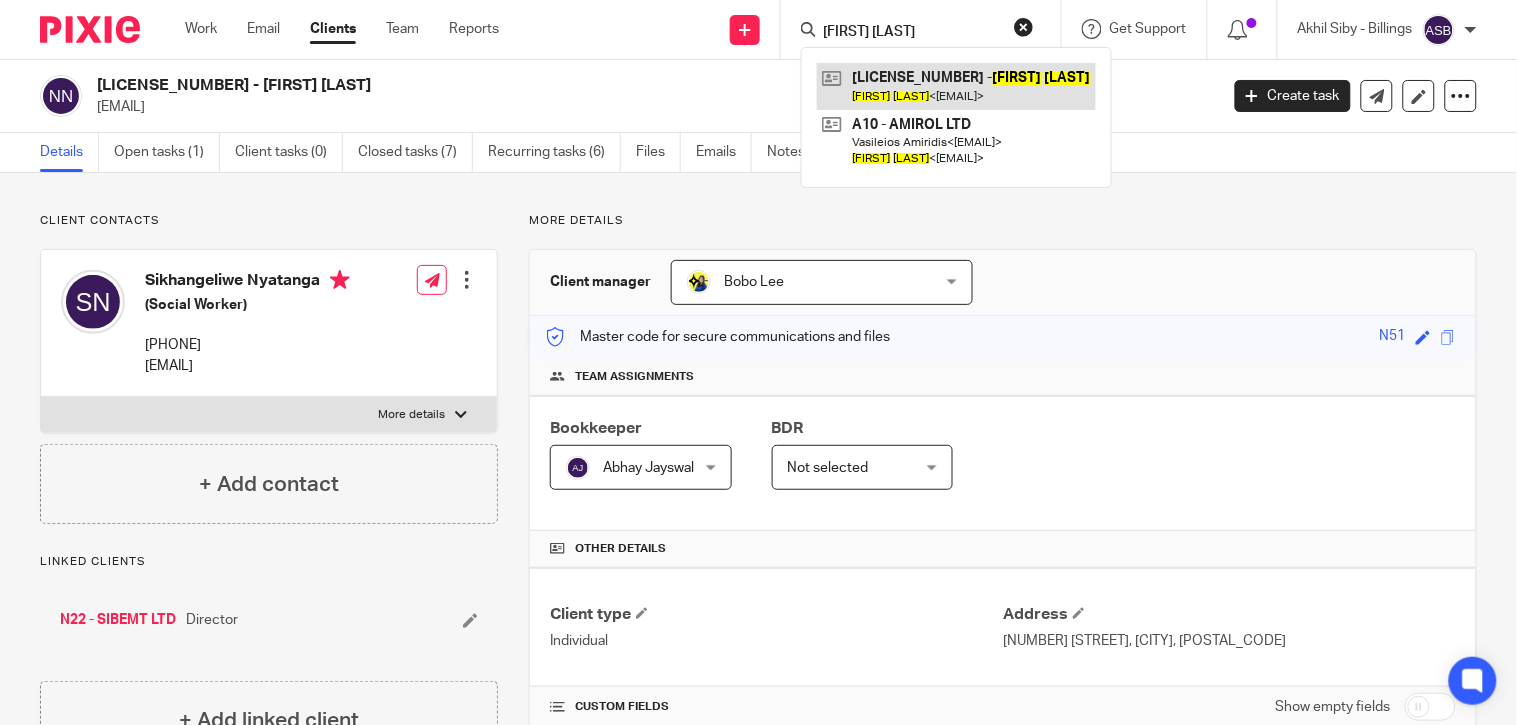 type on "[FIRST] [LAST]" 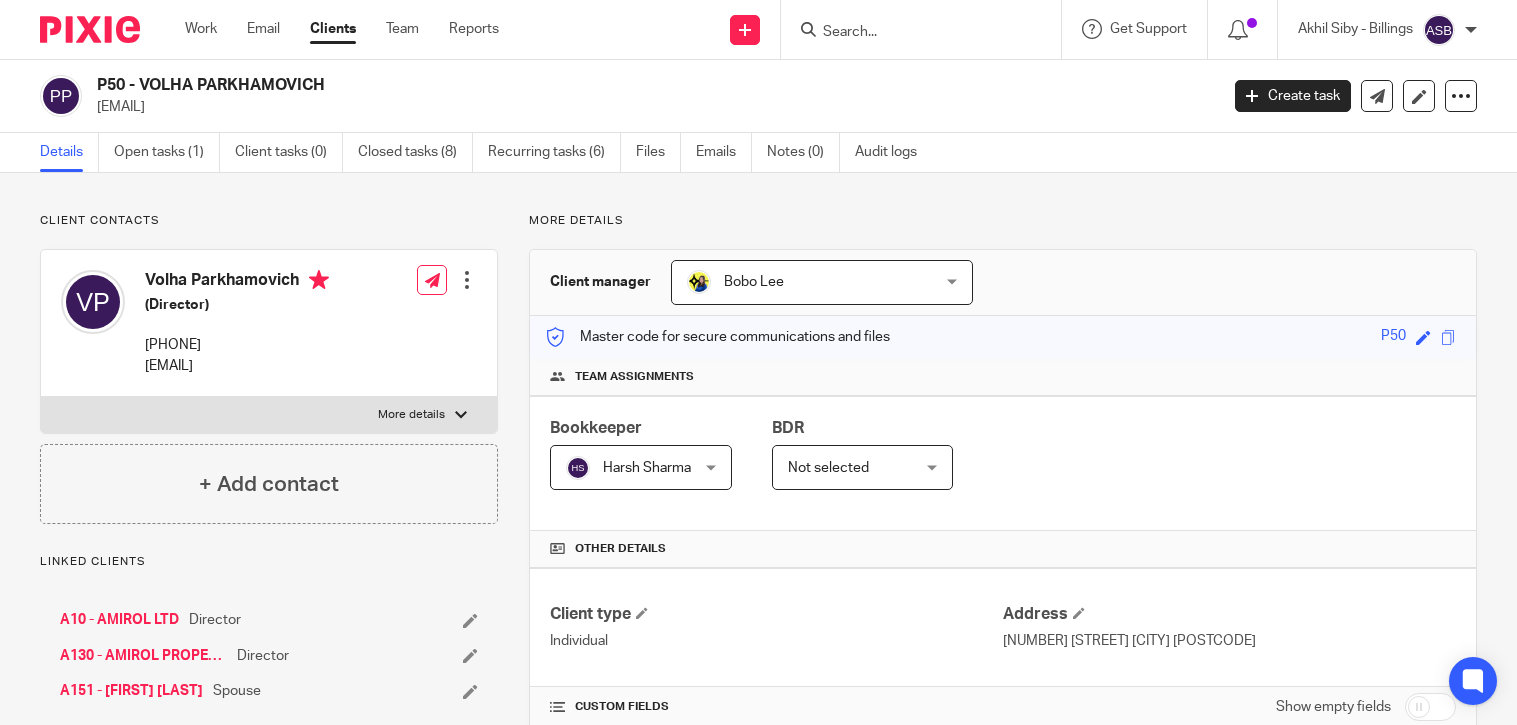 scroll, scrollTop: 0, scrollLeft: 0, axis: both 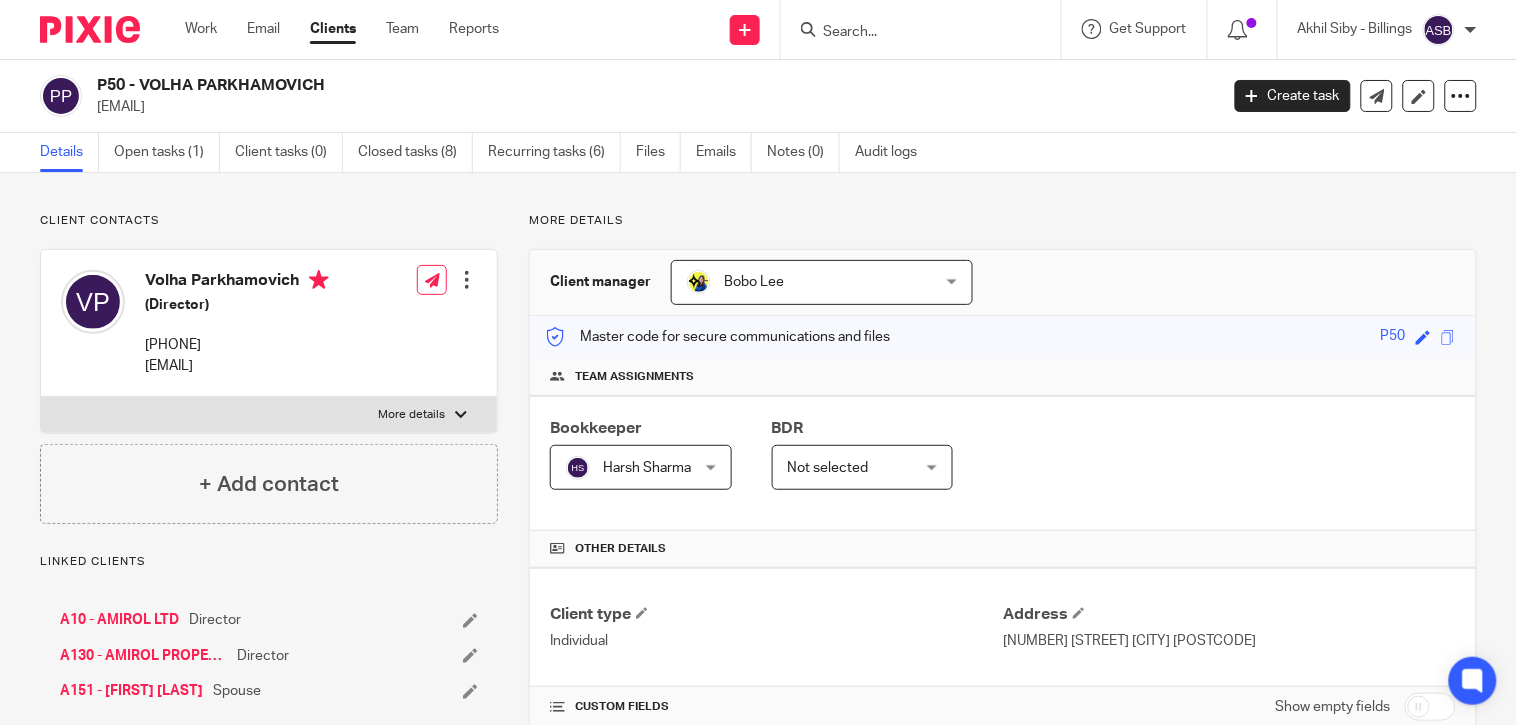 drag, startPoint x: 141, startPoint y: 81, endPoint x: 330, endPoint y: 81, distance: 189 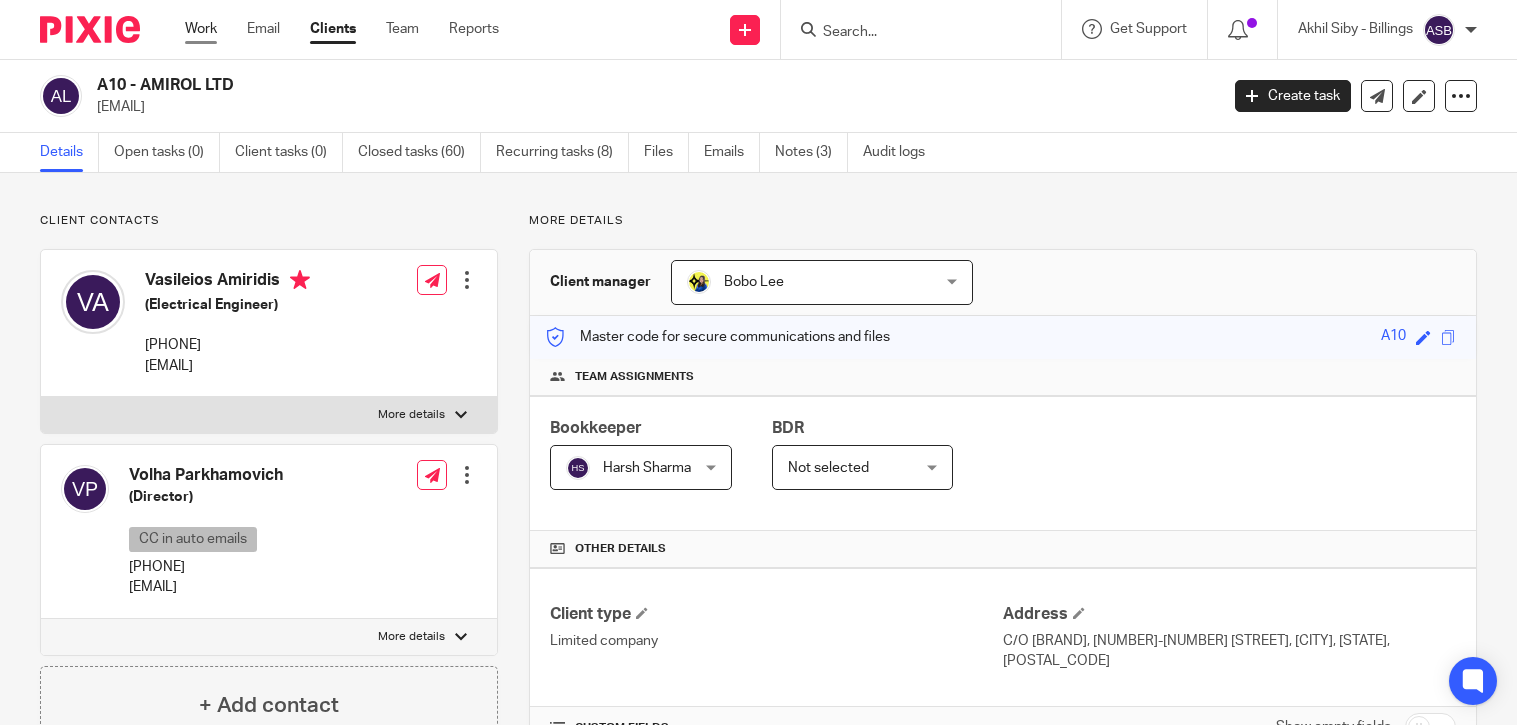 scroll, scrollTop: 0, scrollLeft: 0, axis: both 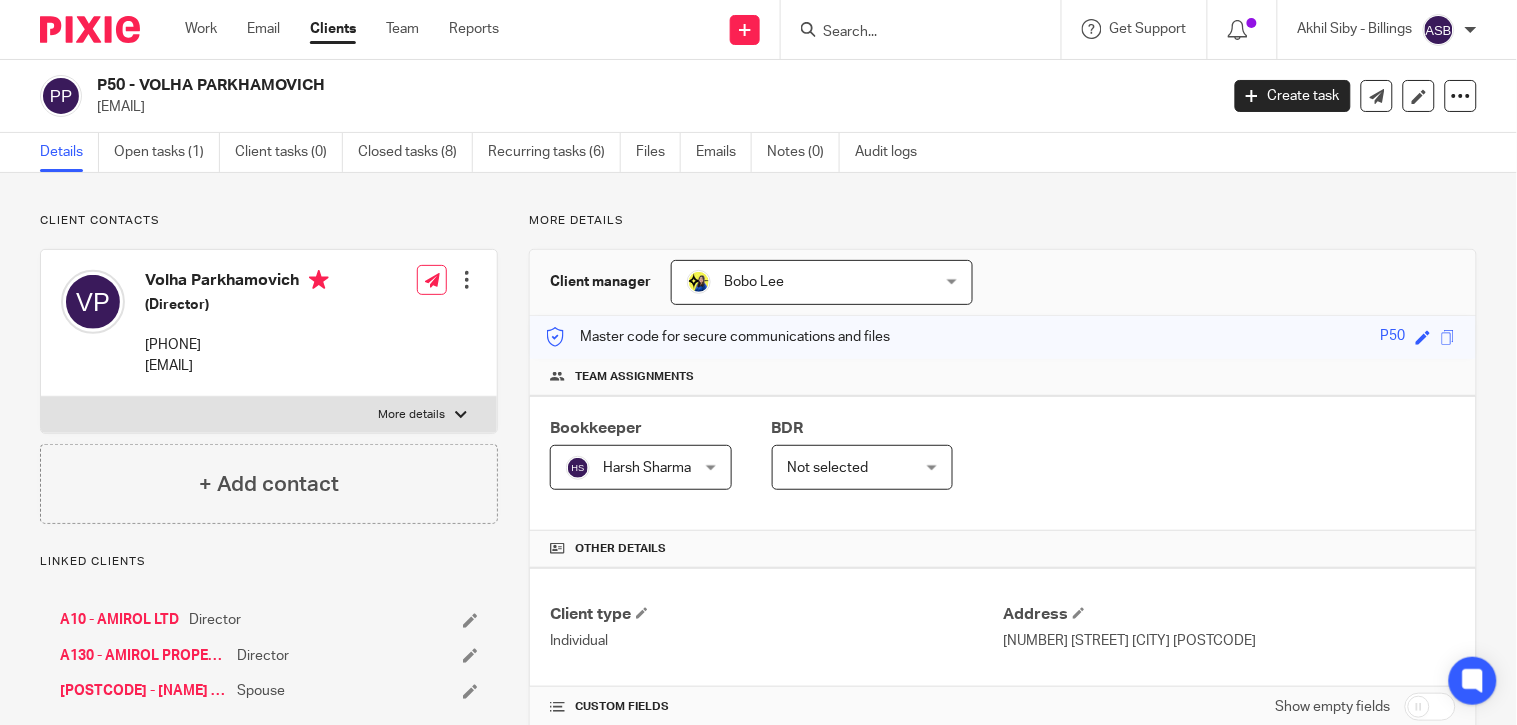 click at bounding box center (911, 33) 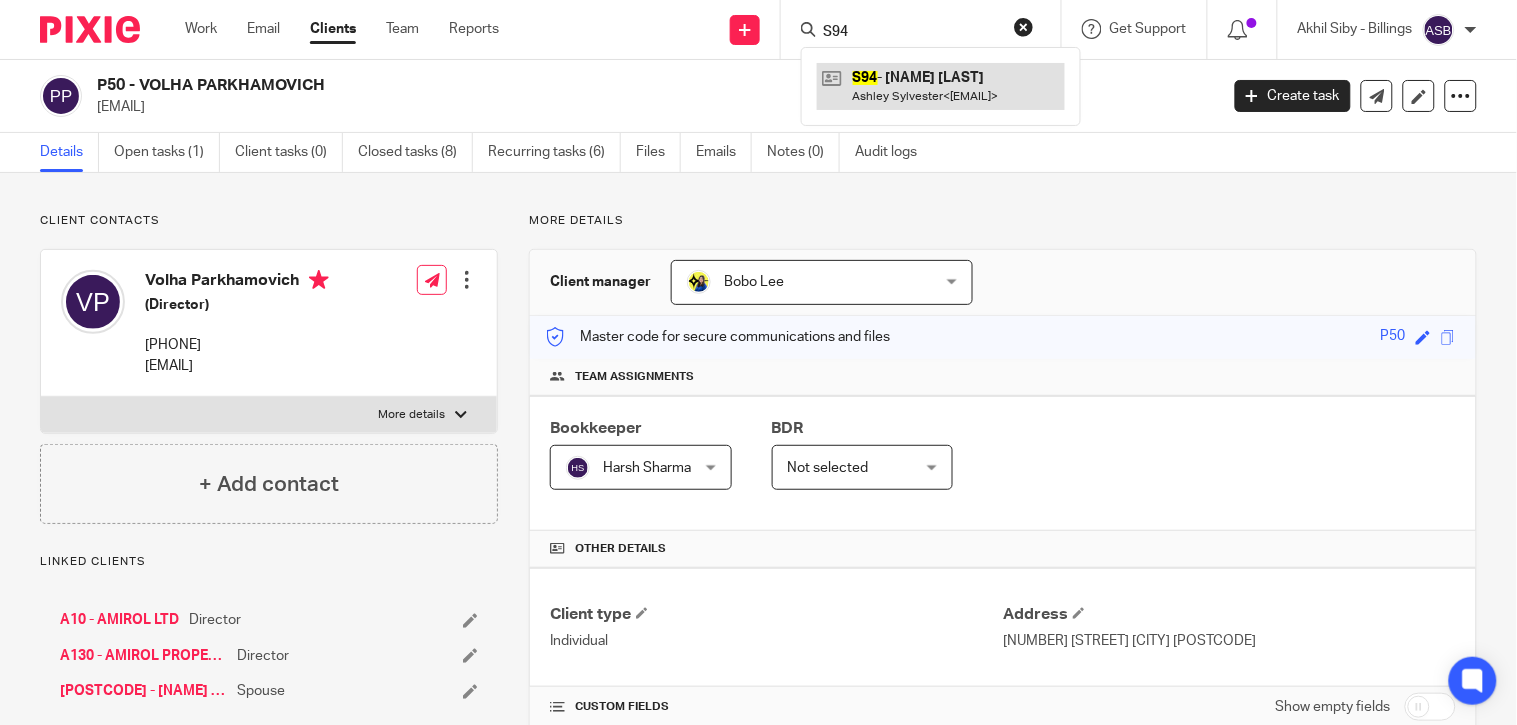 type on "S94" 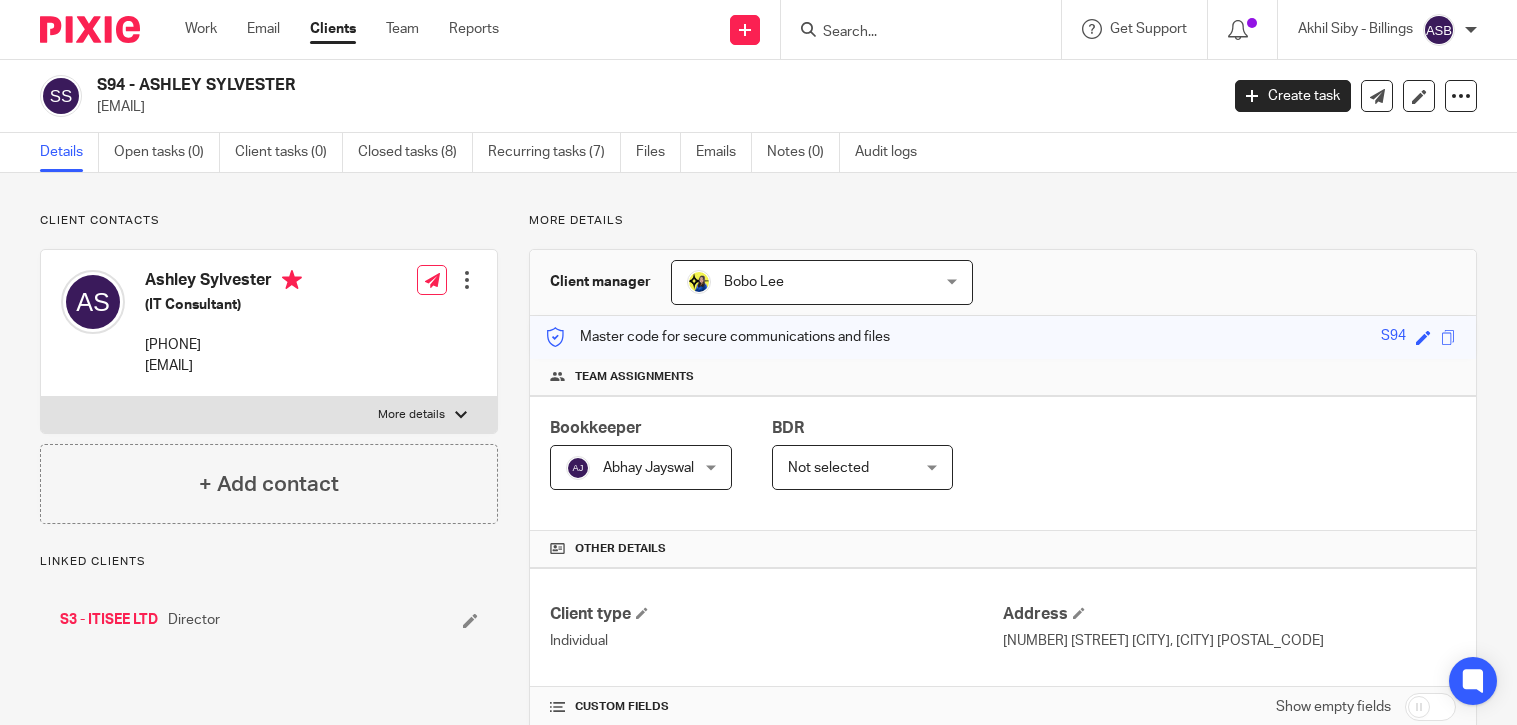 scroll, scrollTop: 0, scrollLeft: 0, axis: both 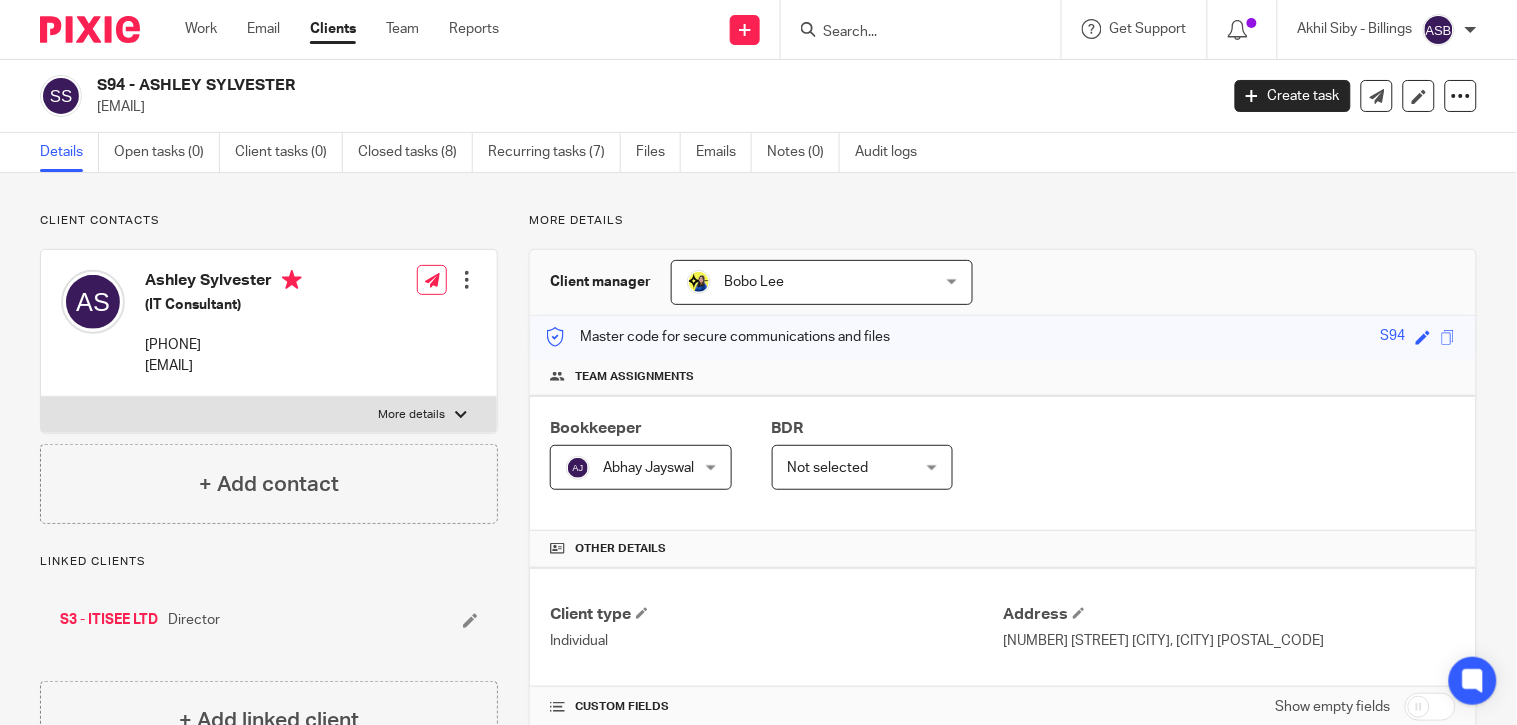 drag, startPoint x: 142, startPoint y: 83, endPoint x: 320, endPoint y: 86, distance: 178.02528 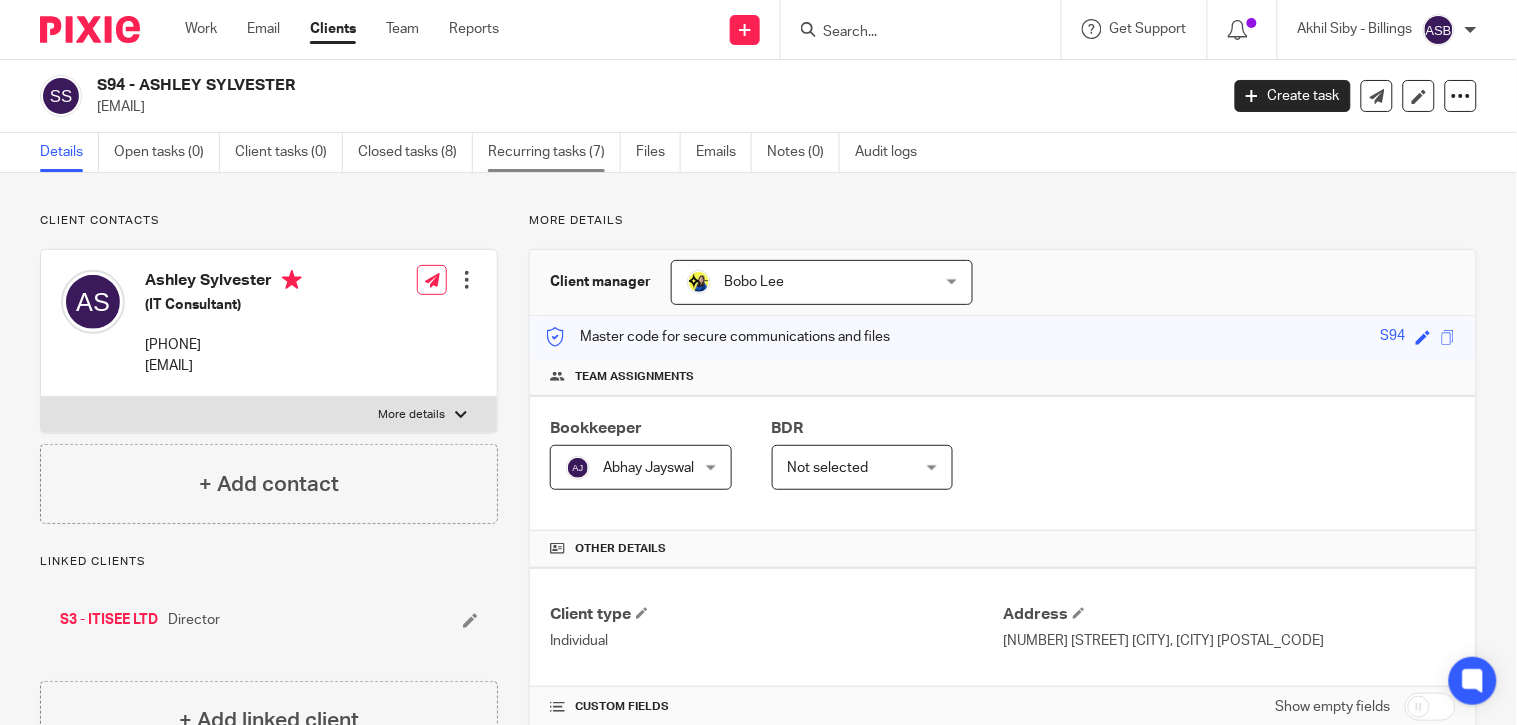click on "Recurring tasks (7)" at bounding box center [554, 152] 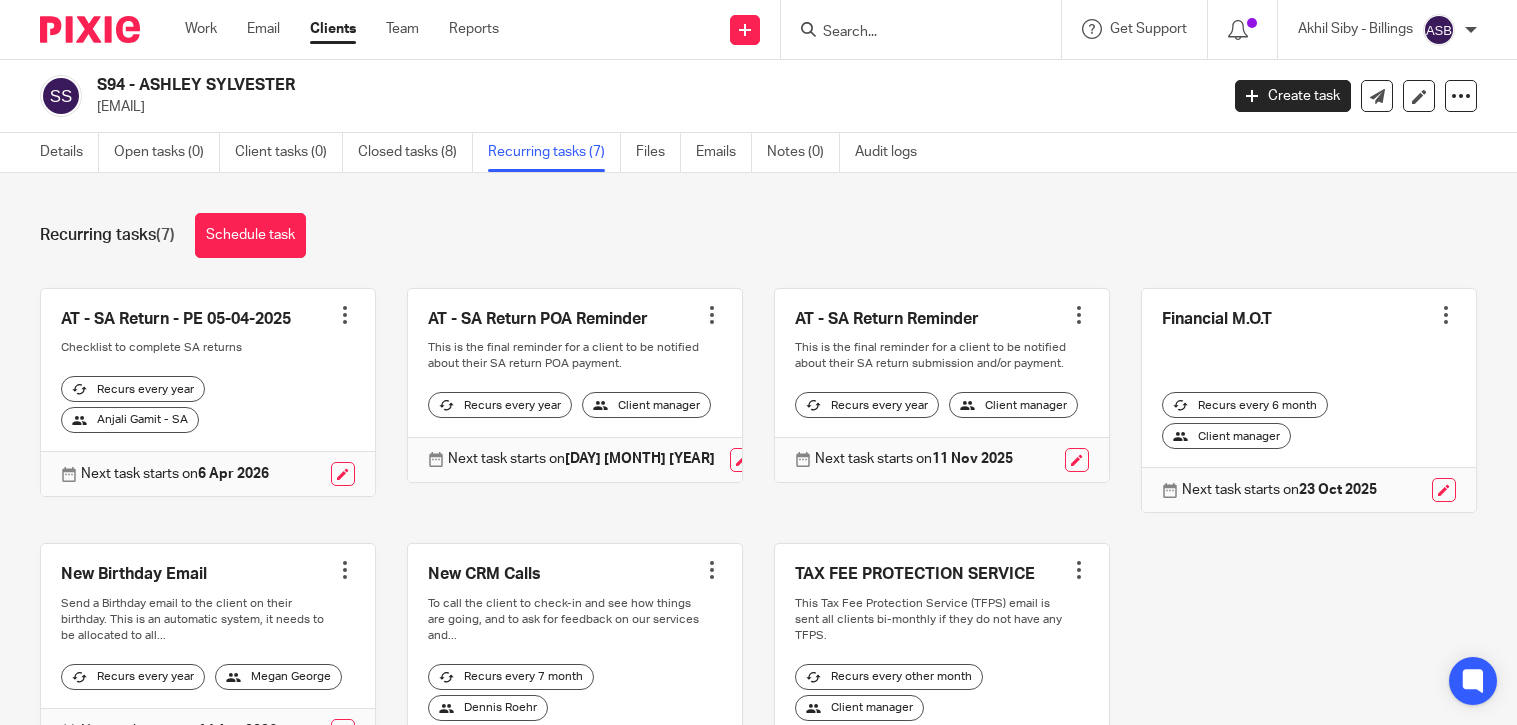 scroll, scrollTop: 0, scrollLeft: 0, axis: both 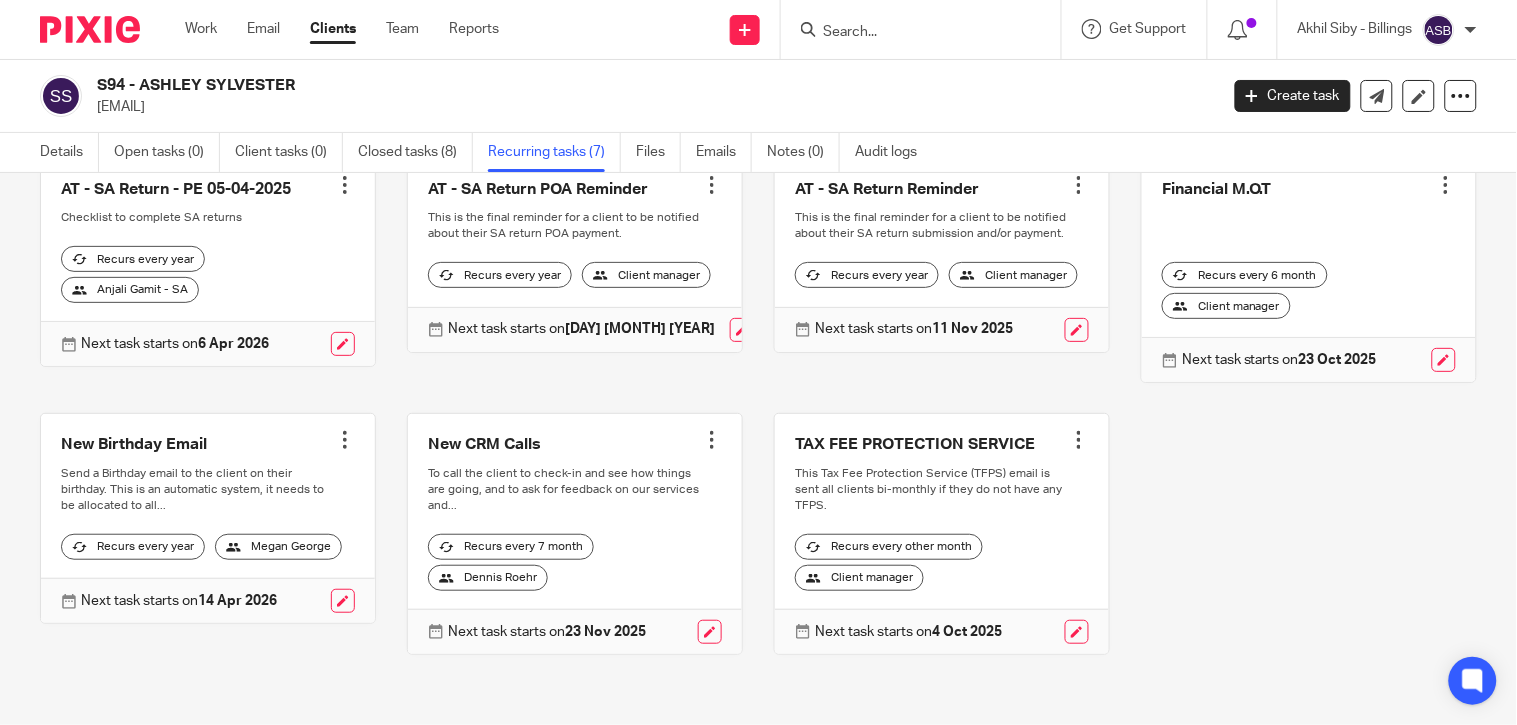 click at bounding box center (1079, 440) 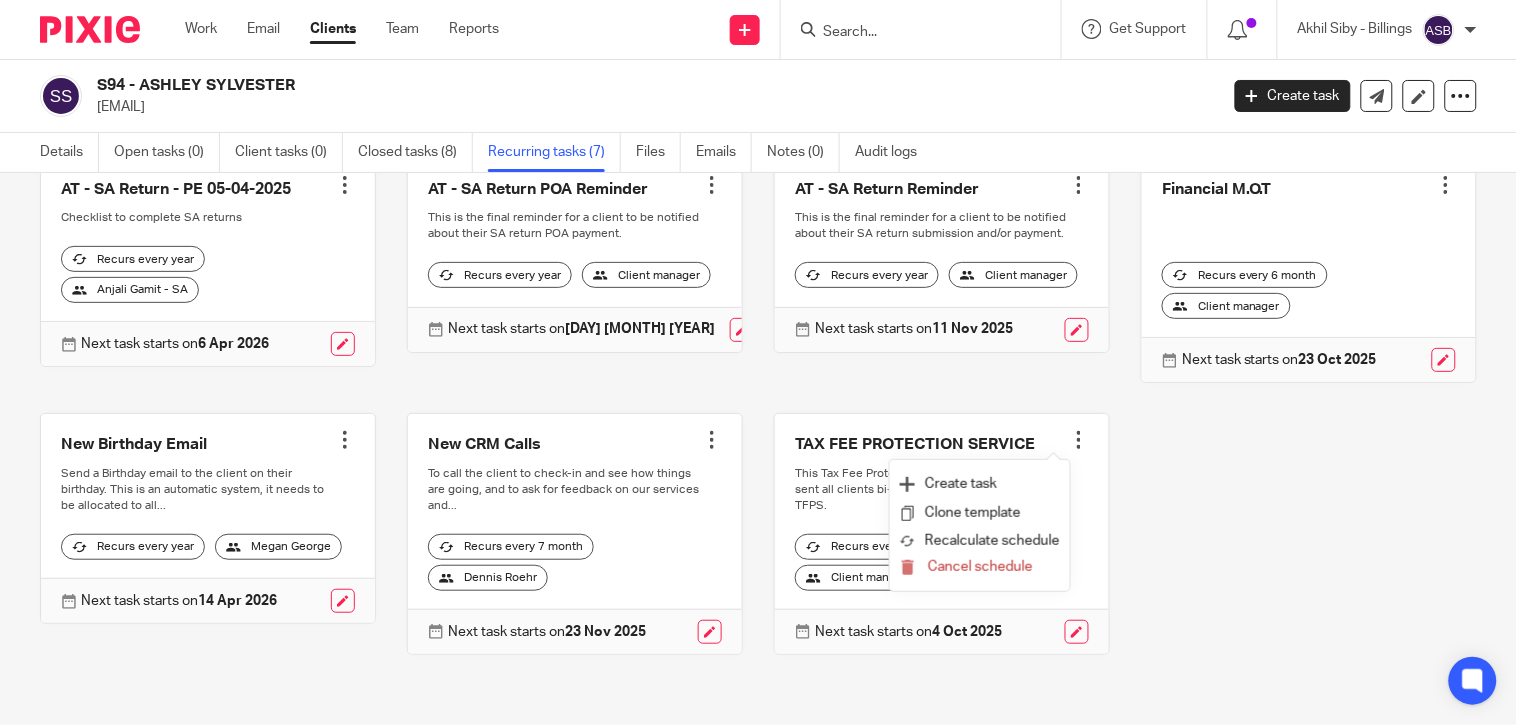 click on "AT - SA Return - PE 05-04-2025
Create task
Clone template
Recalculate schedule
Cancel schedule
Checklist to complete SA returns
Recurs every year
Anjali Gamit - SA
Next task starts on   6 Apr 2026
AT - SA Return POA Reminder
Create task" at bounding box center [743, 421] 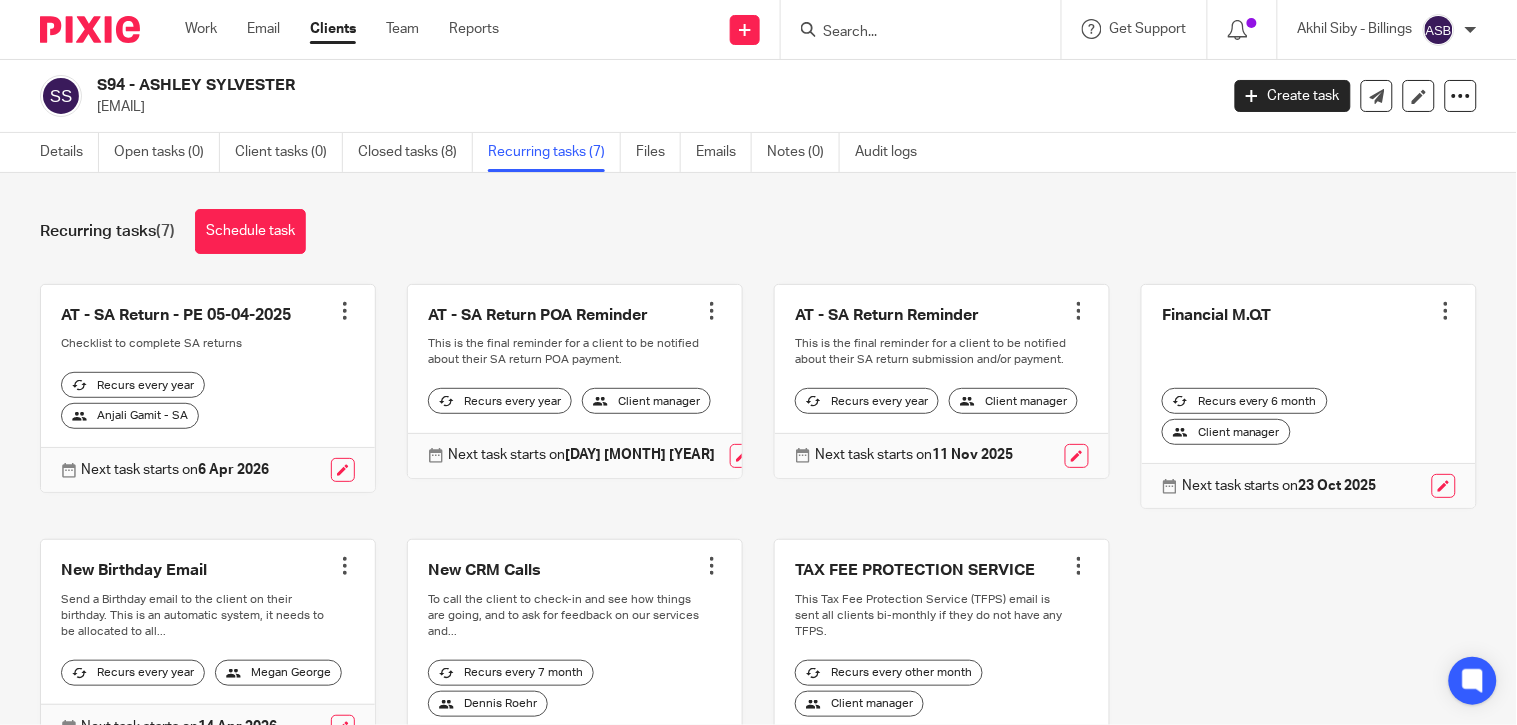scroll, scrollTop: 0, scrollLeft: 0, axis: both 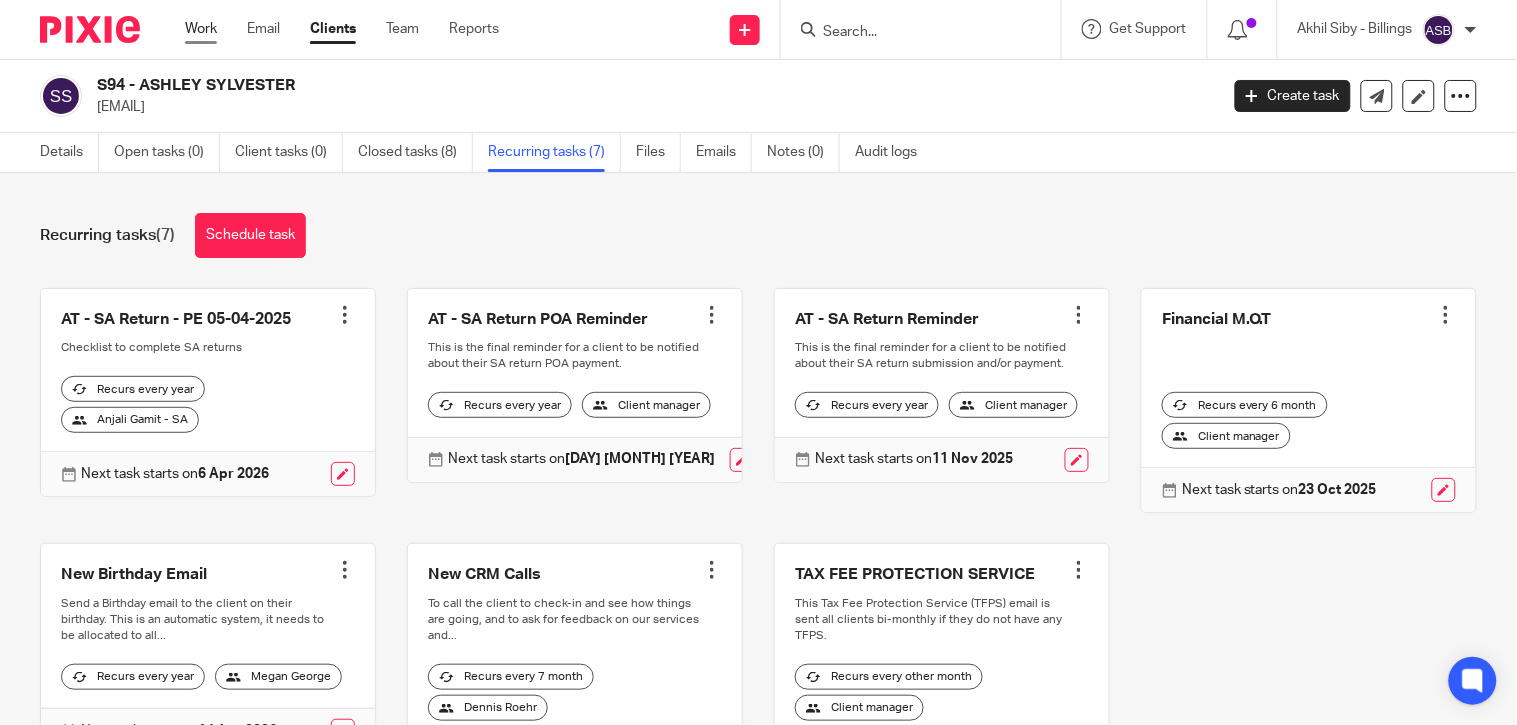 click on "Work" at bounding box center [201, 29] 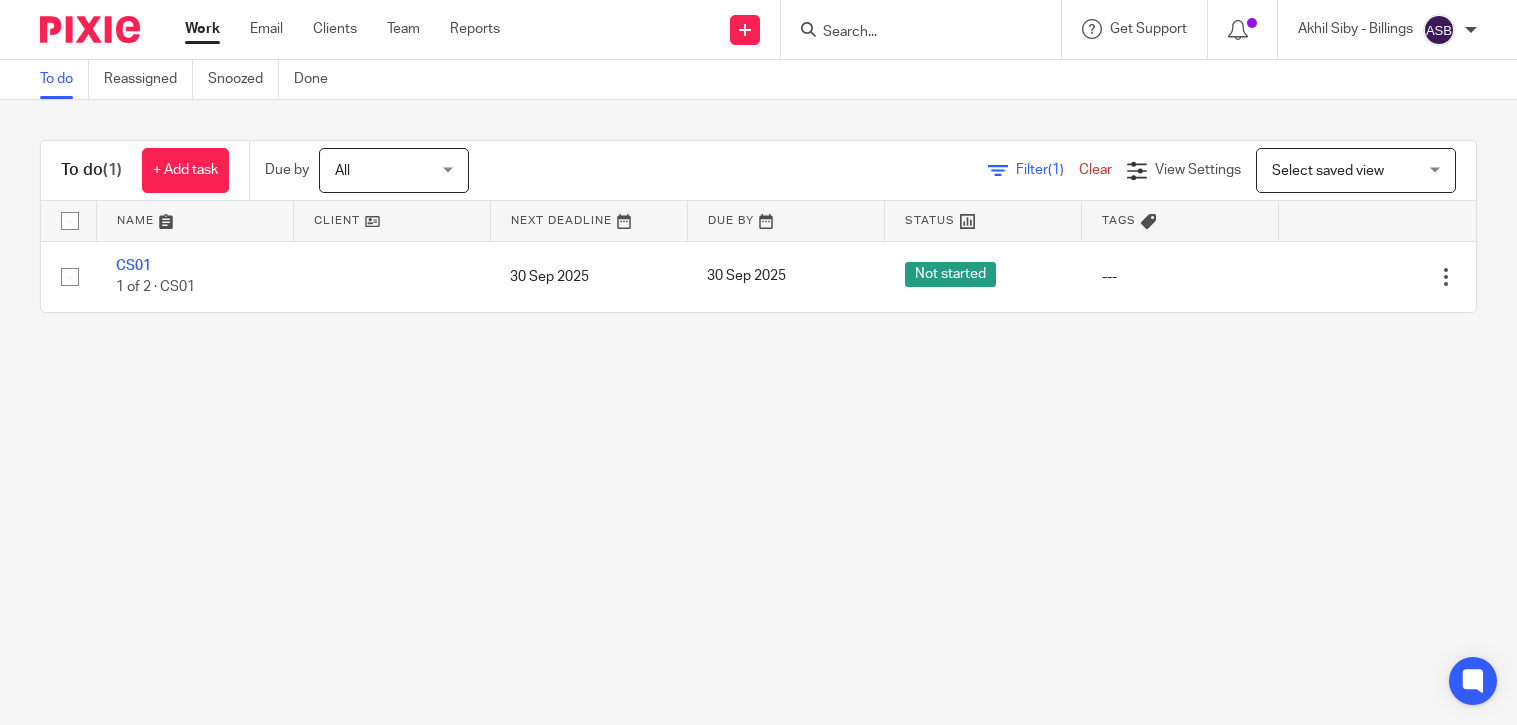 scroll, scrollTop: 0, scrollLeft: 0, axis: both 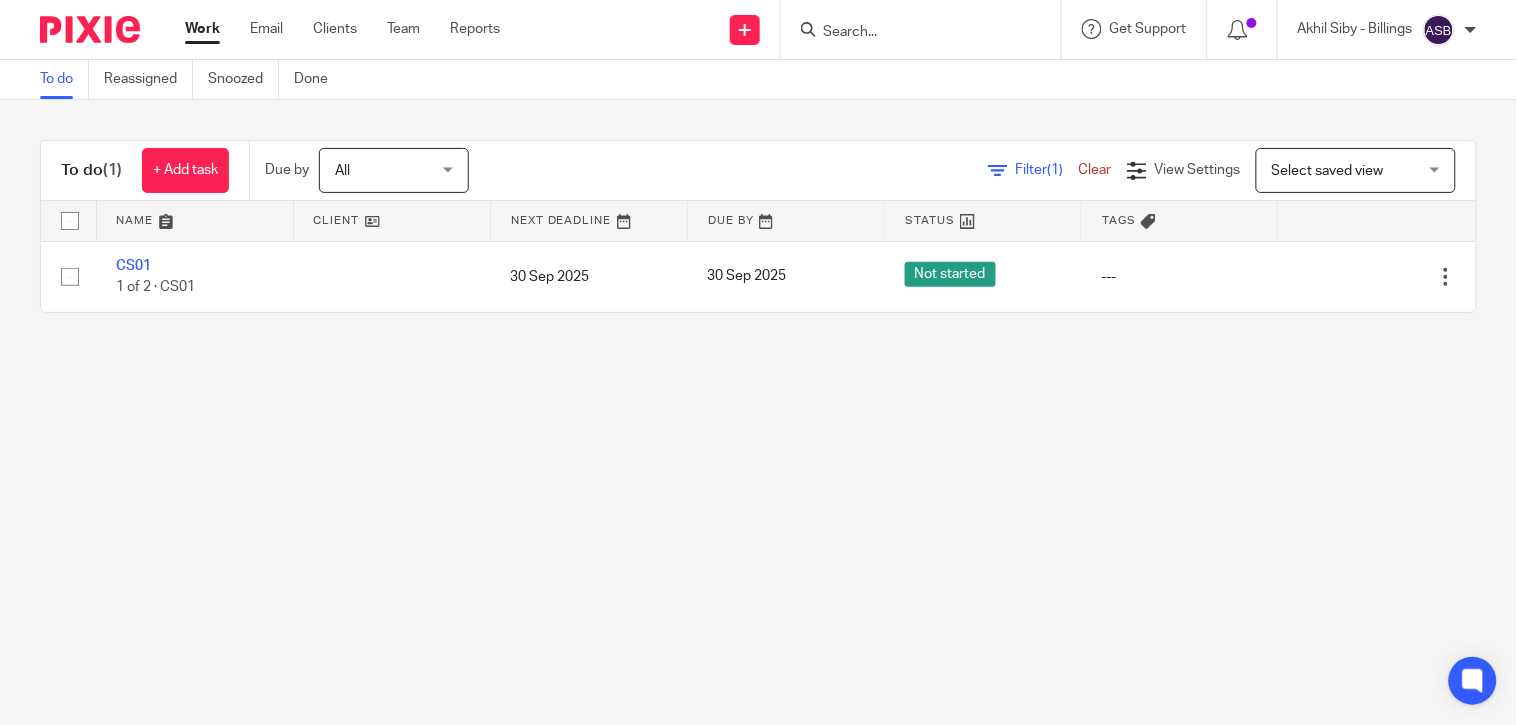 click at bounding box center [911, 33] 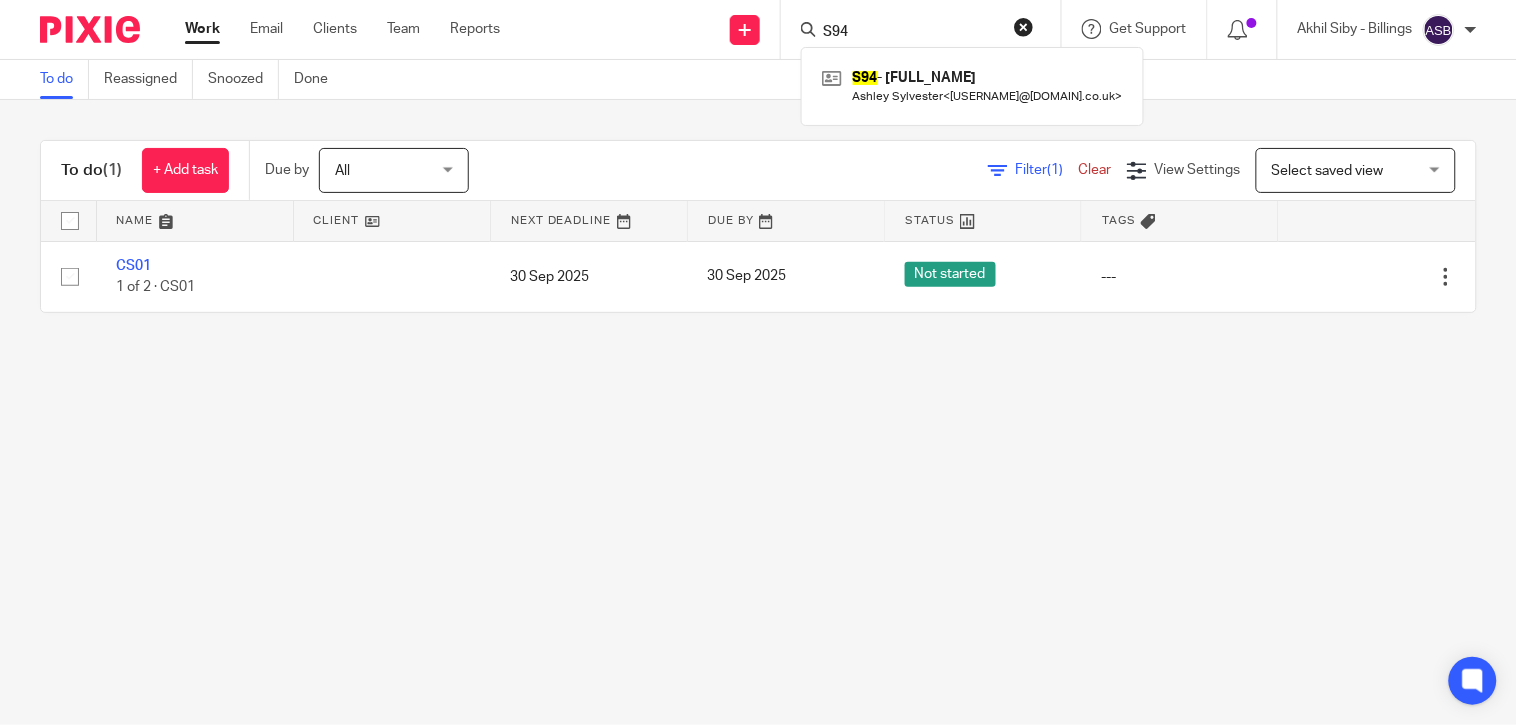 type on "S94" 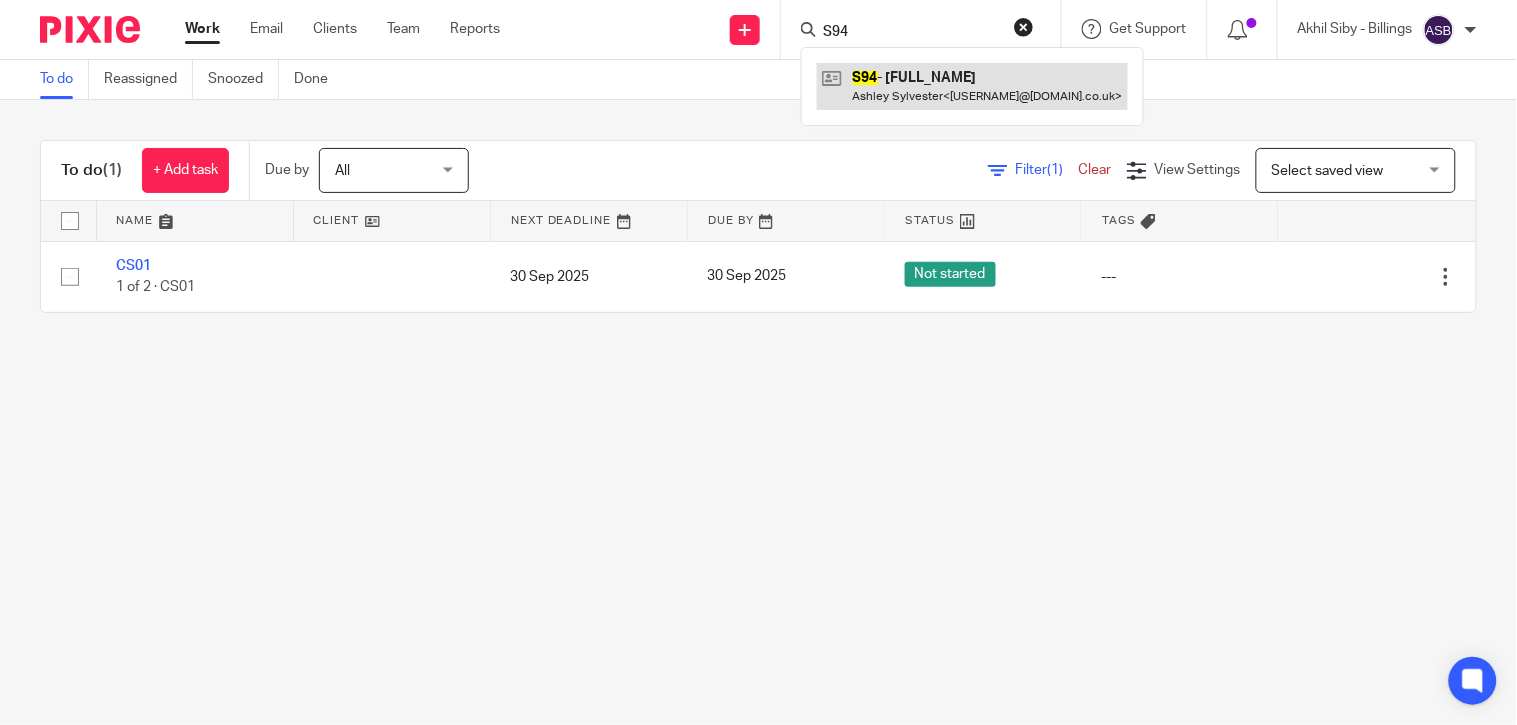 click at bounding box center [972, 86] 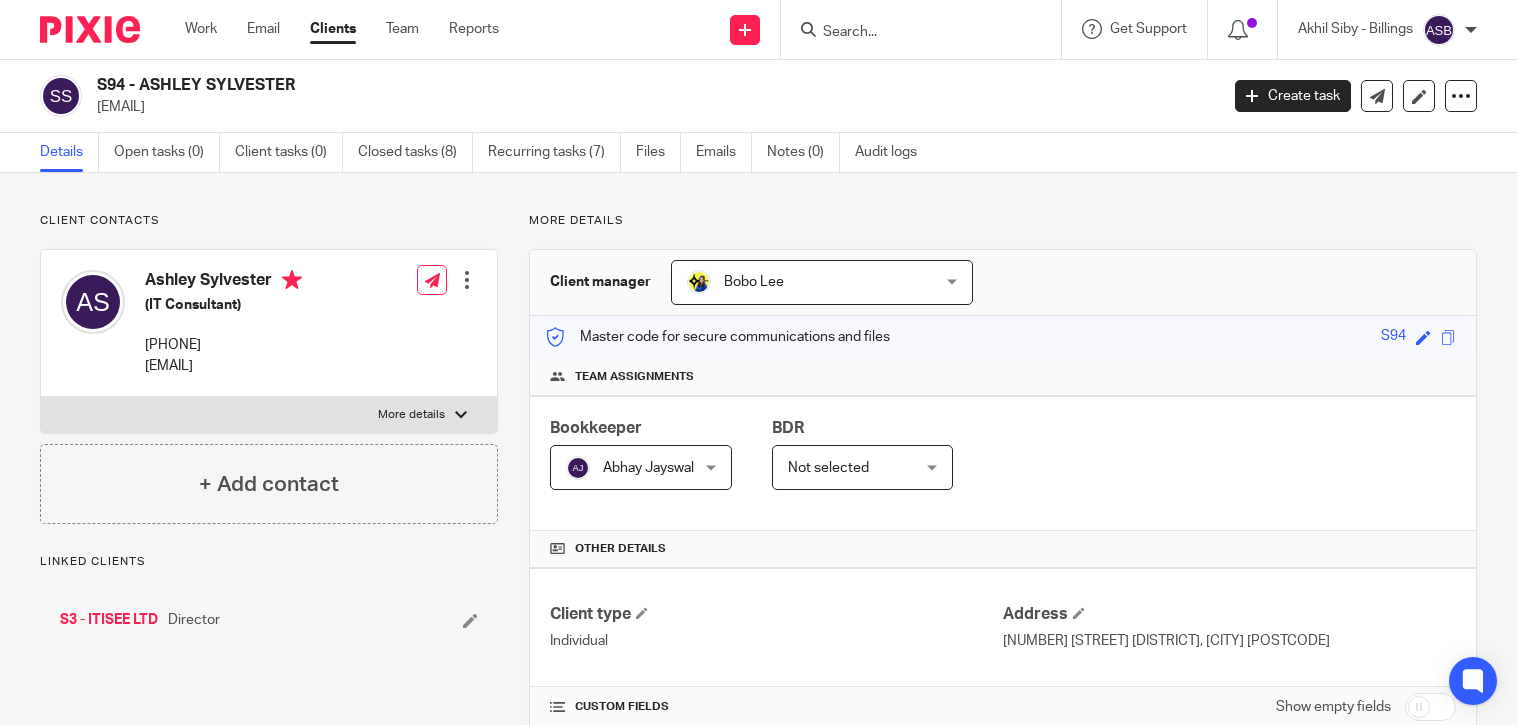 scroll, scrollTop: 0, scrollLeft: 0, axis: both 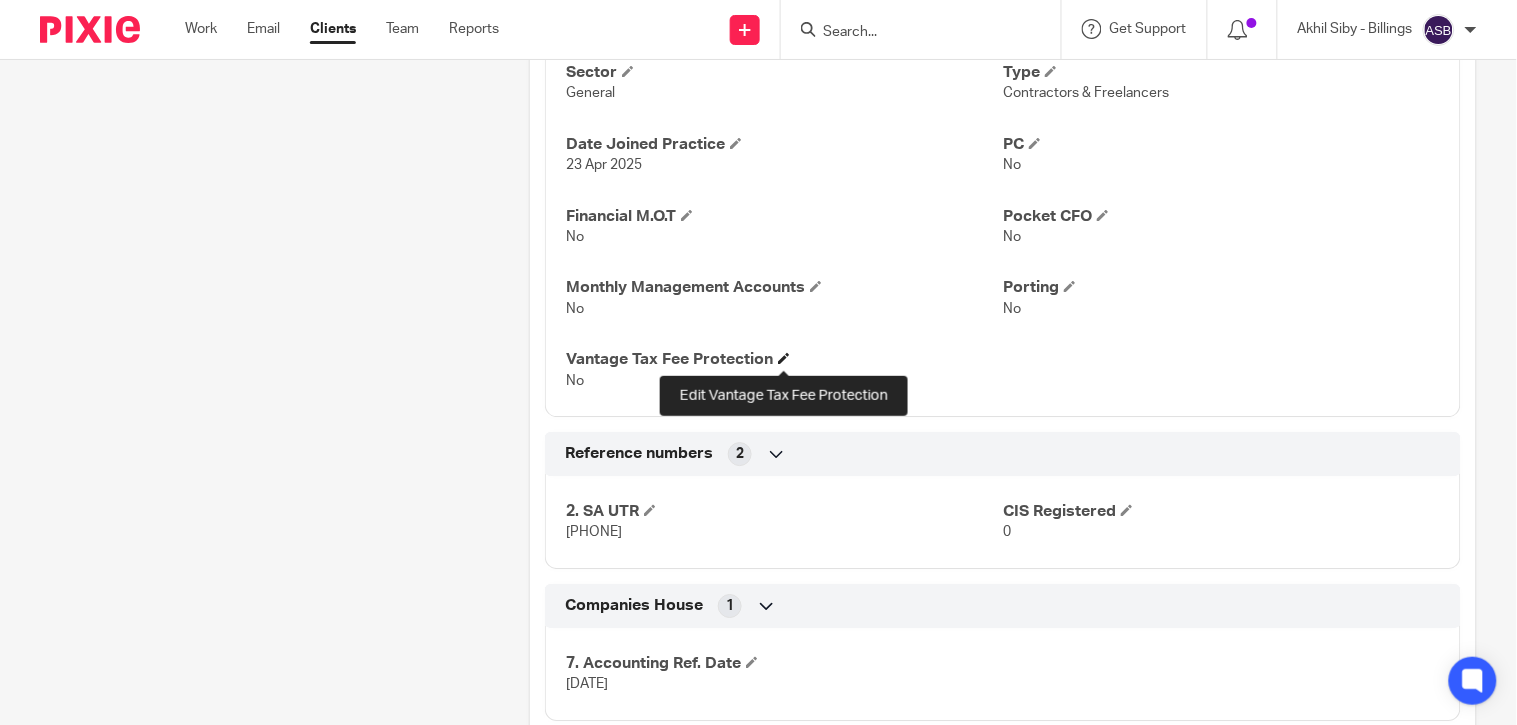click at bounding box center [784, 358] 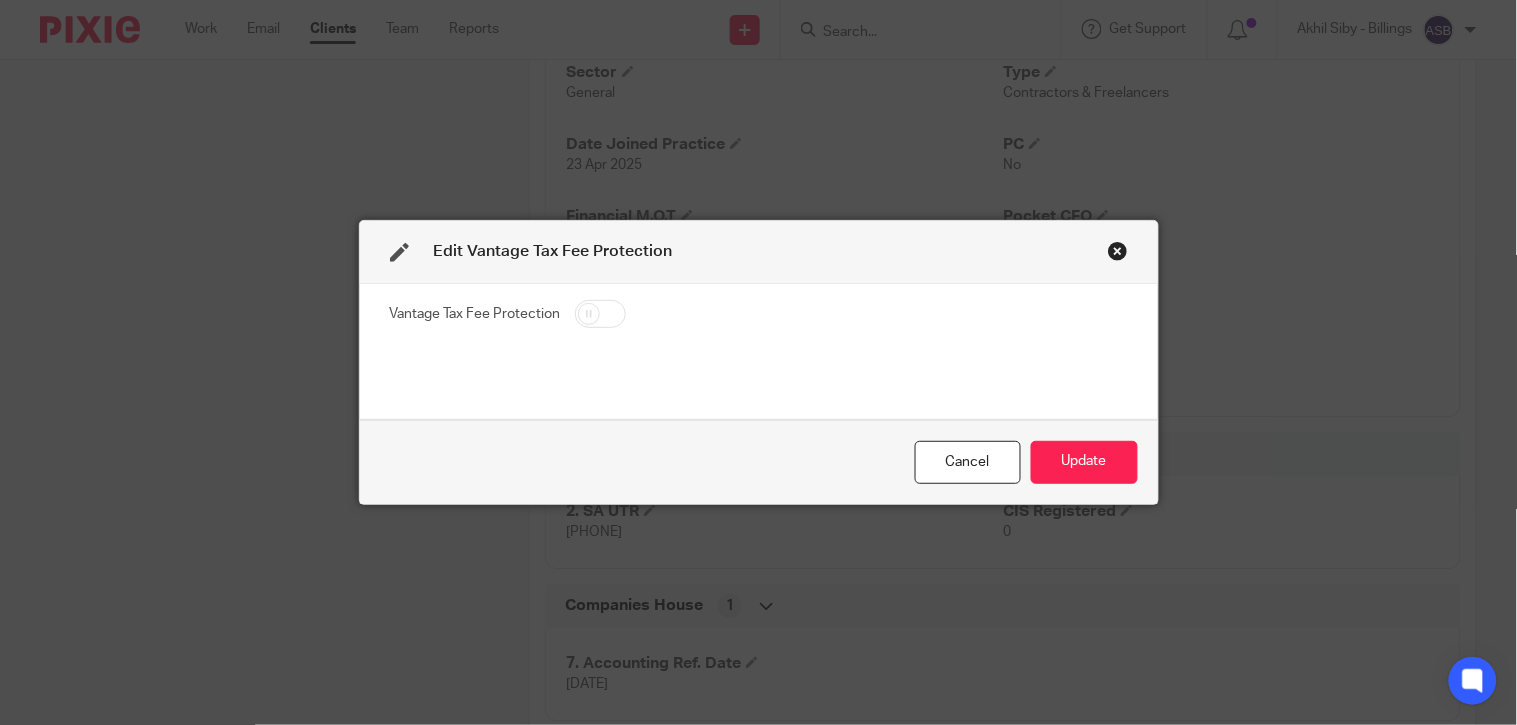 click at bounding box center (600, 314) 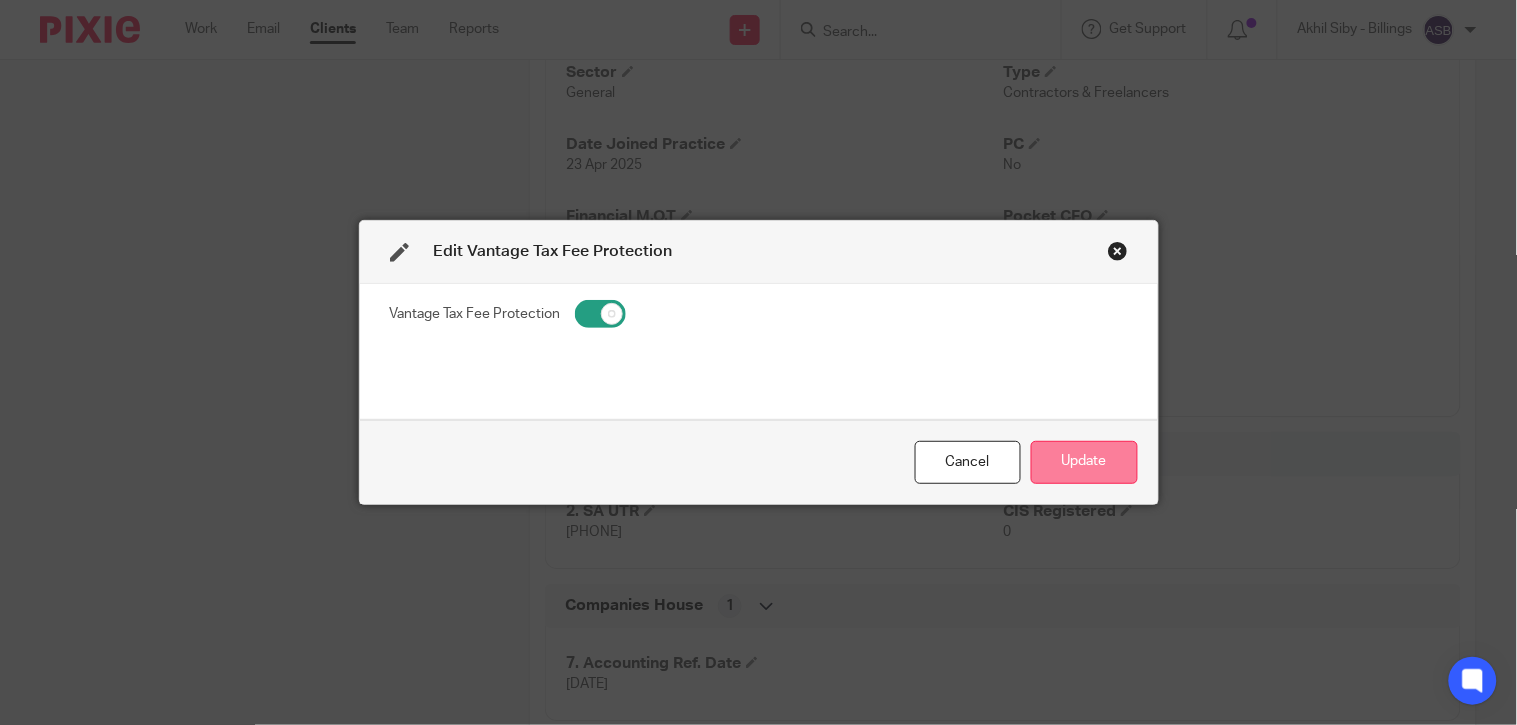 click on "Update" at bounding box center (1084, 462) 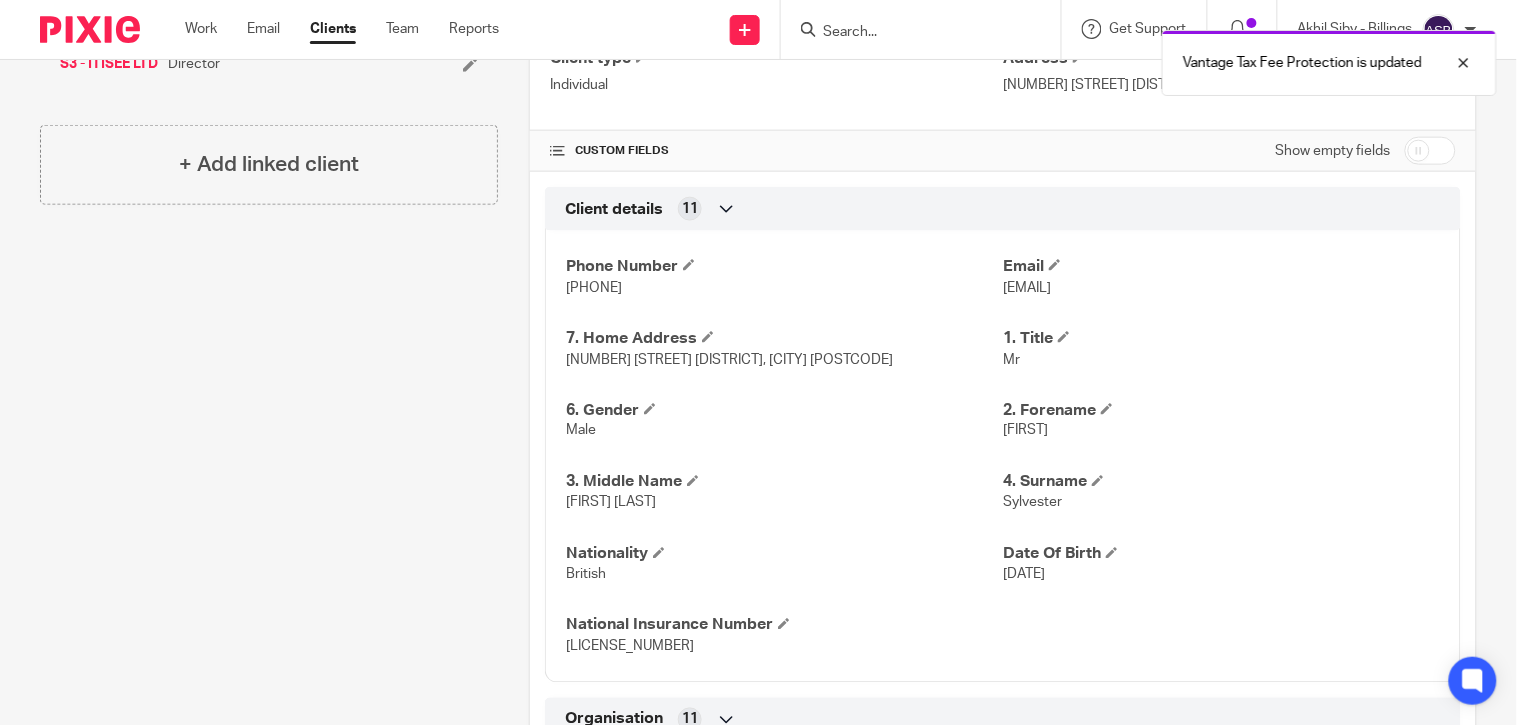 scroll, scrollTop: 0, scrollLeft: 0, axis: both 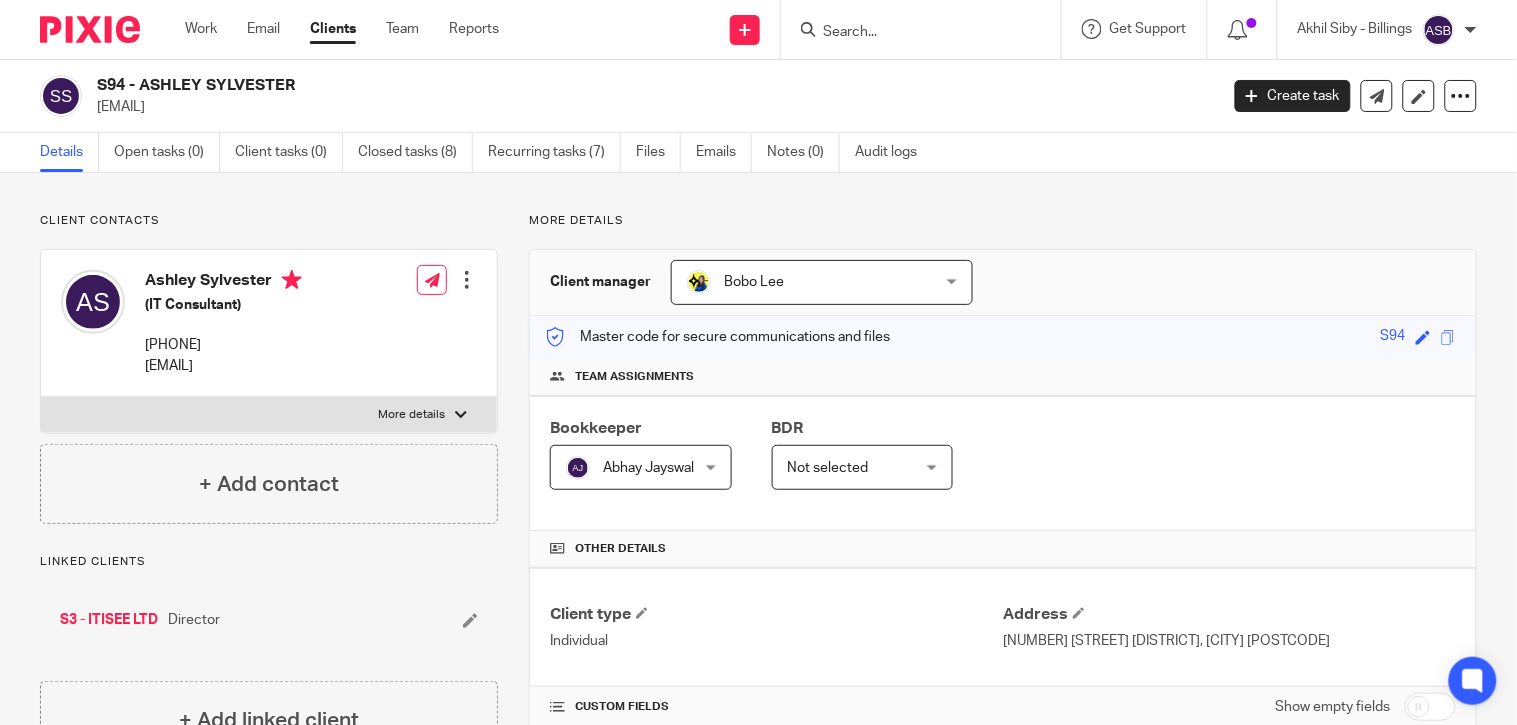drag, startPoint x: 876, startPoint y: 25, endPoint x: 887, endPoint y: 32, distance: 13.038404 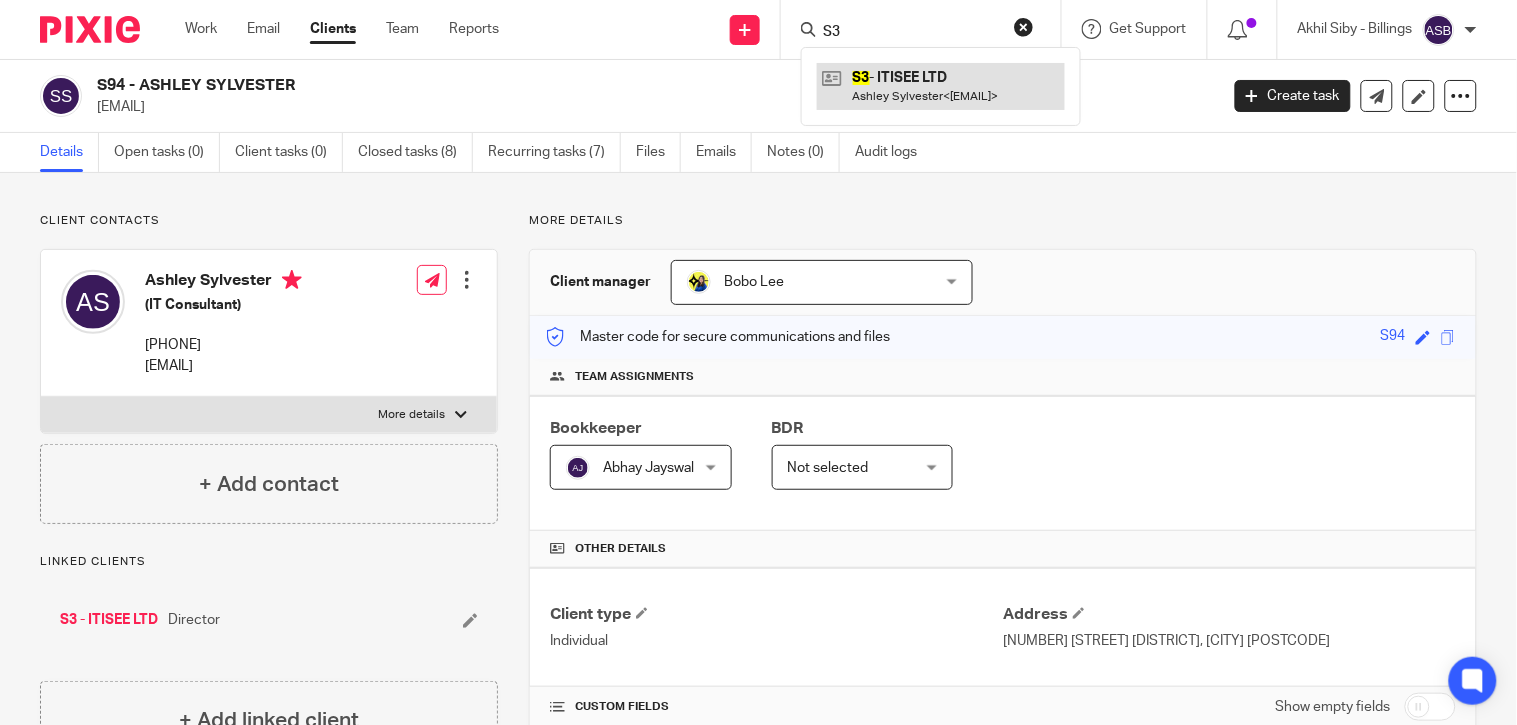 type on "S3" 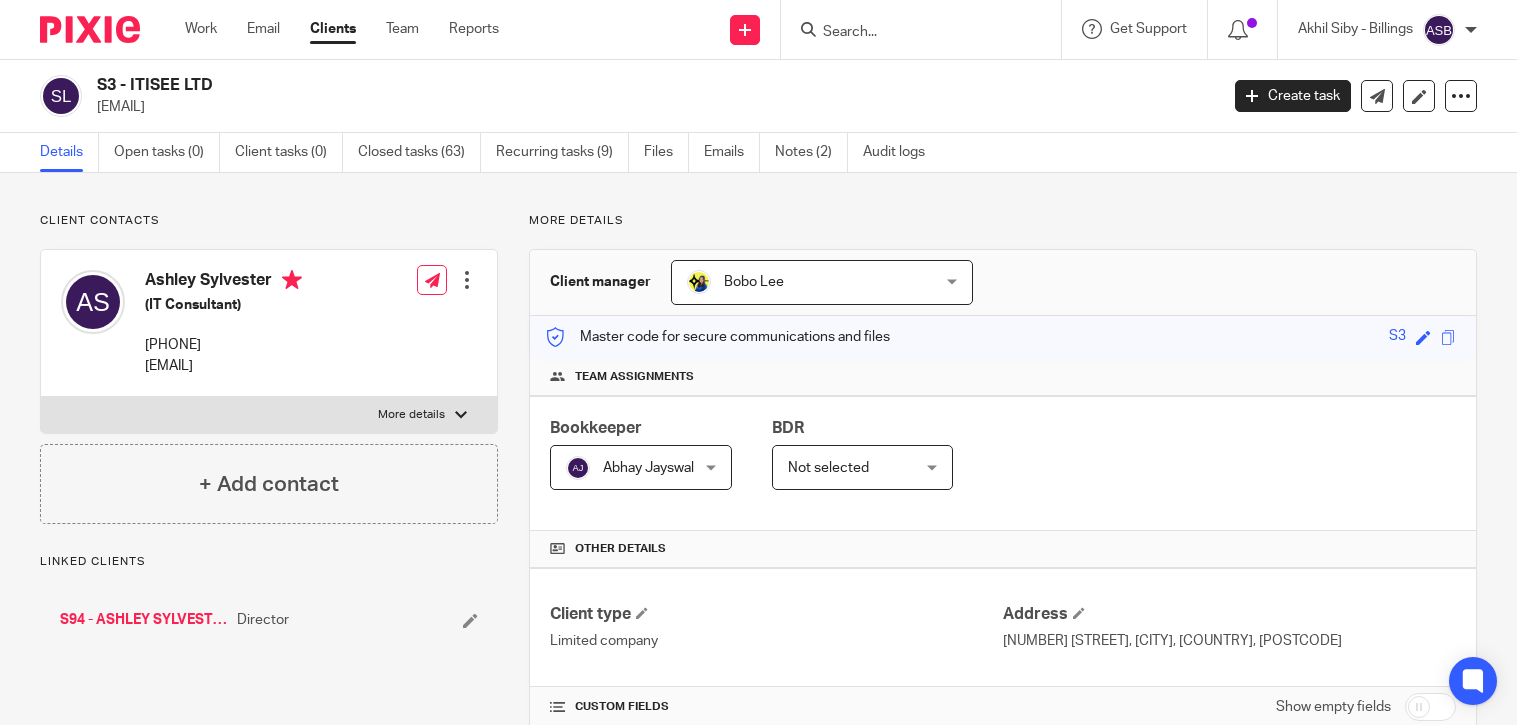 scroll, scrollTop: 0, scrollLeft: 0, axis: both 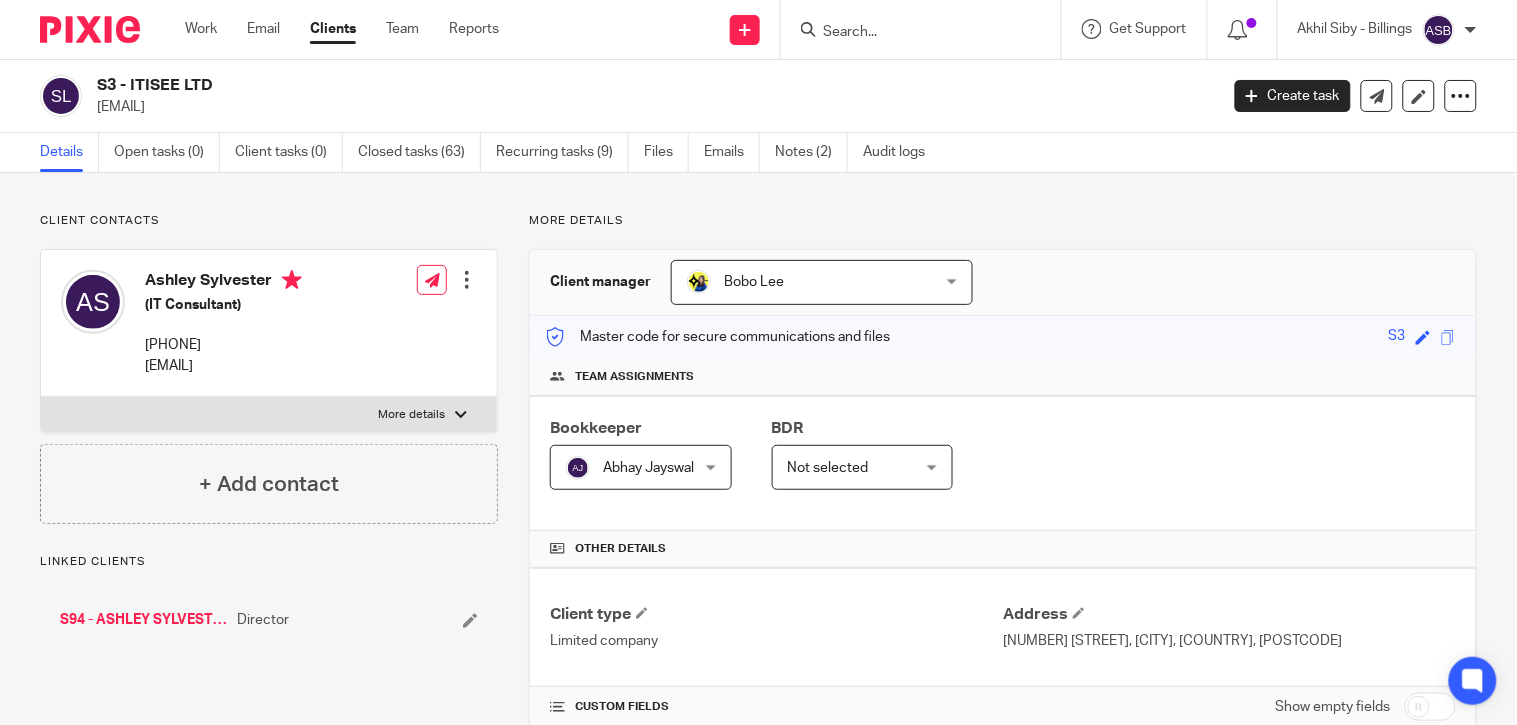 drag, startPoint x: 130, startPoint y: 84, endPoint x: 221, endPoint y: 84, distance: 91 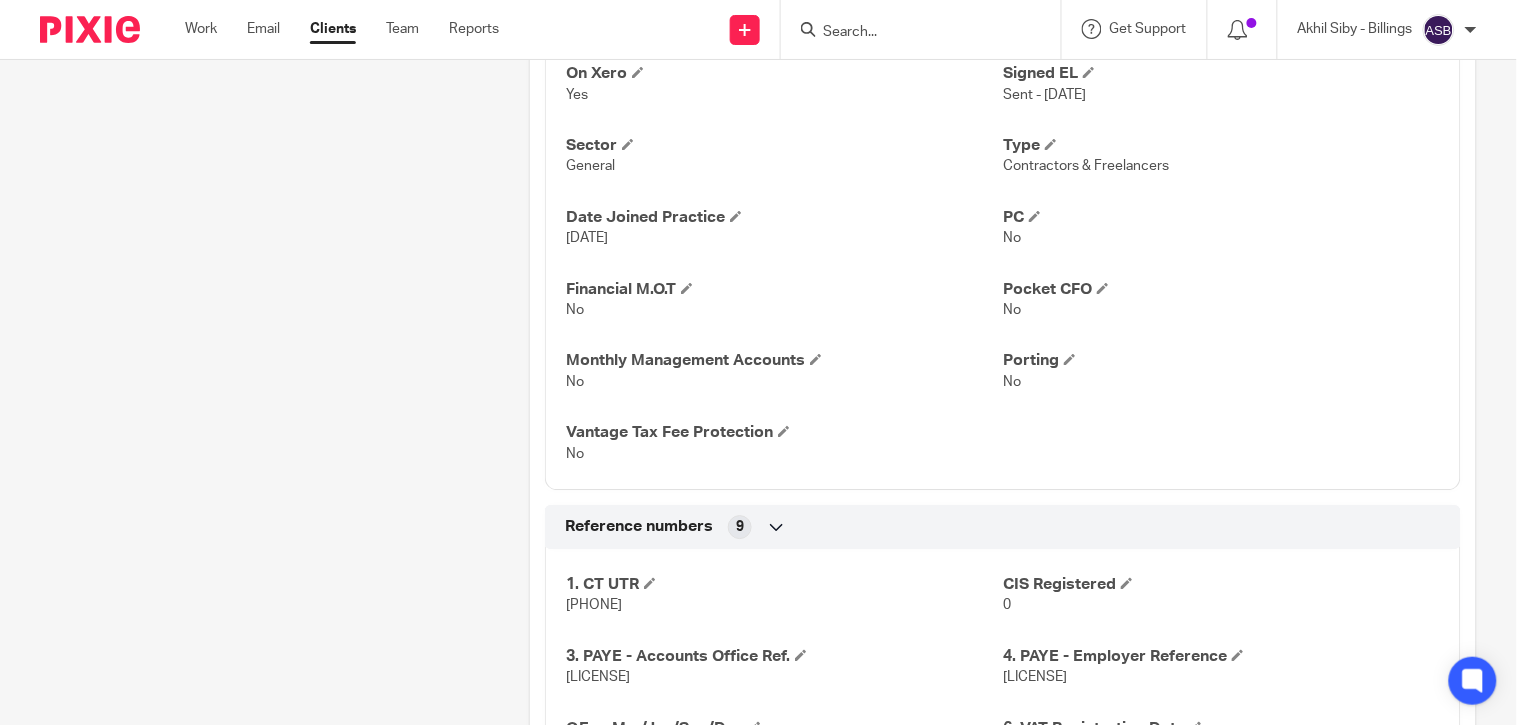 scroll, scrollTop: 1444, scrollLeft: 0, axis: vertical 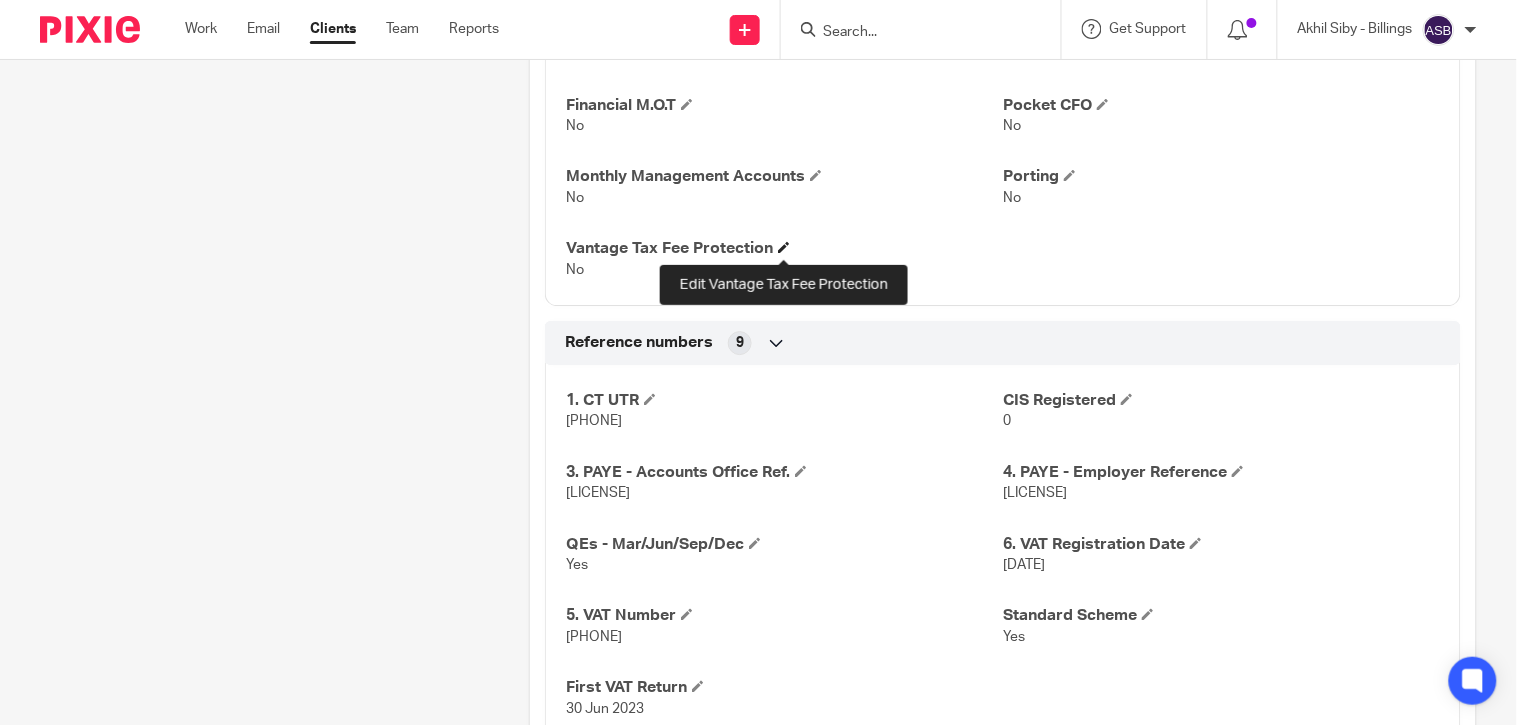 click on "Vantage Tax Fee Protection" at bounding box center [784, 248] 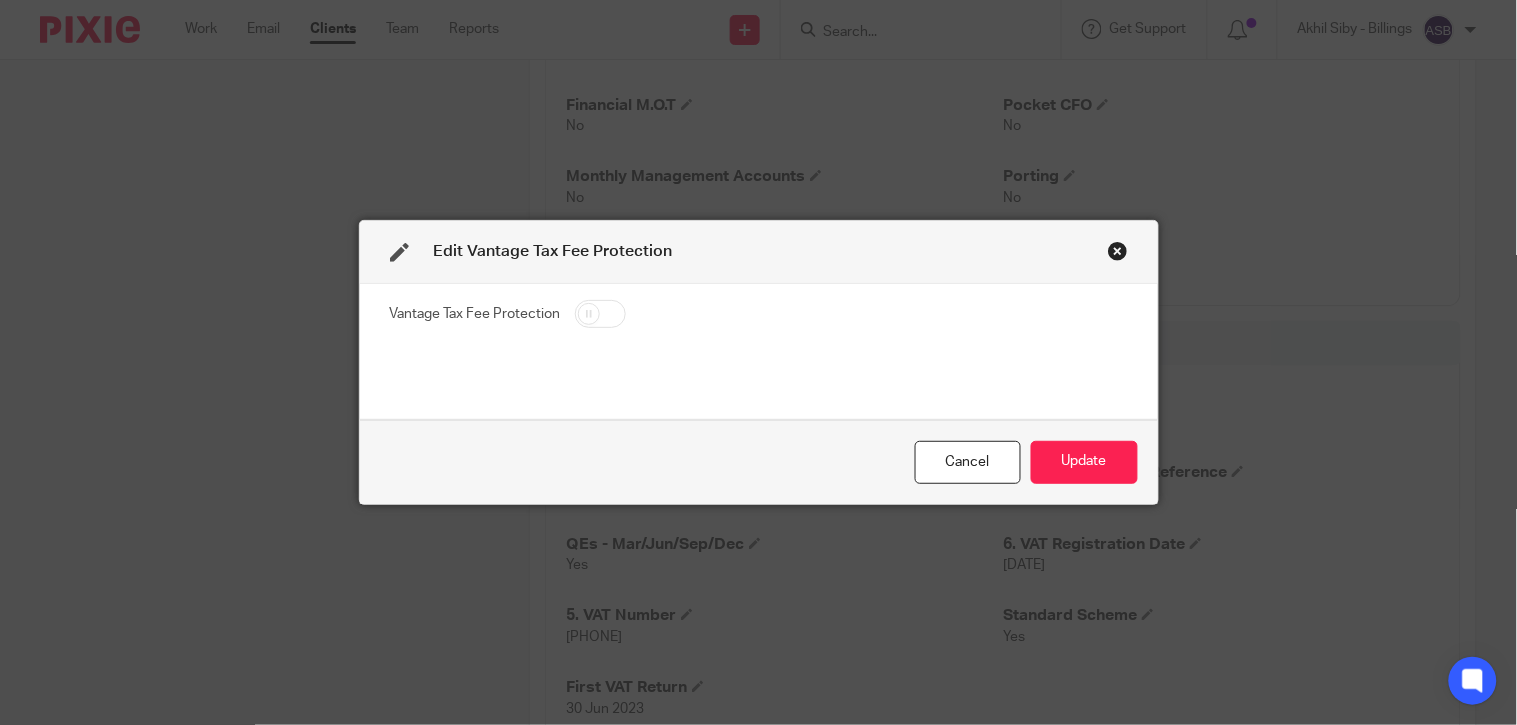 click at bounding box center [600, 314] 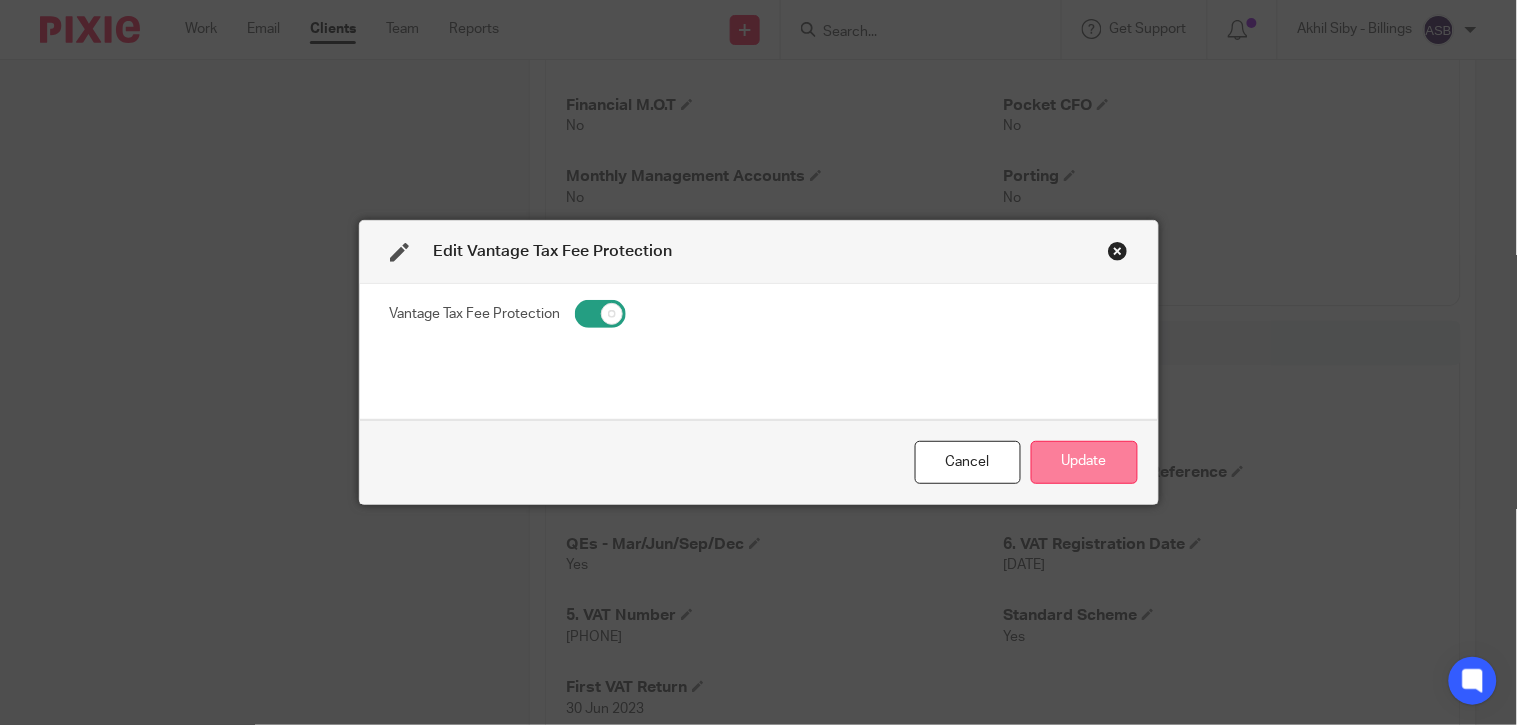 click on "Update" at bounding box center [1084, 462] 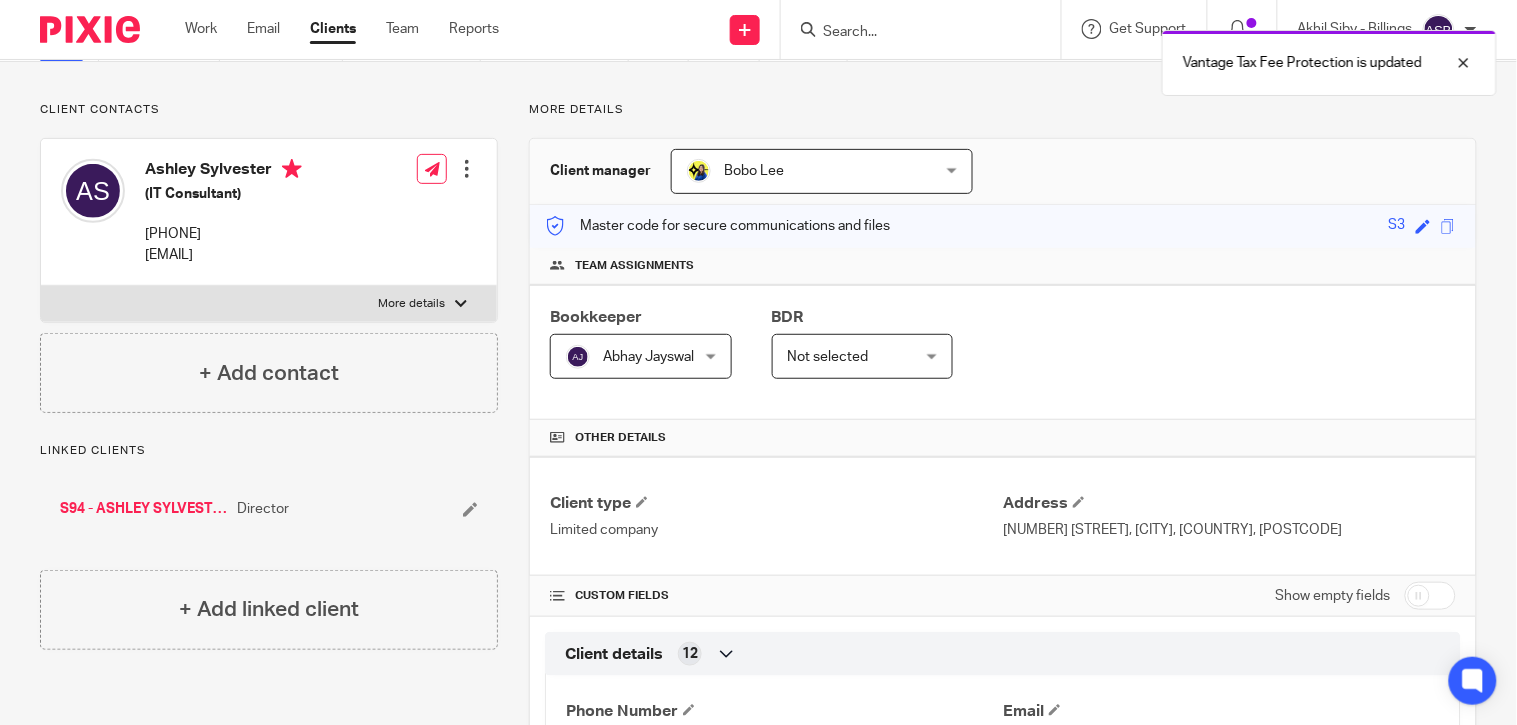 scroll, scrollTop: 0, scrollLeft: 0, axis: both 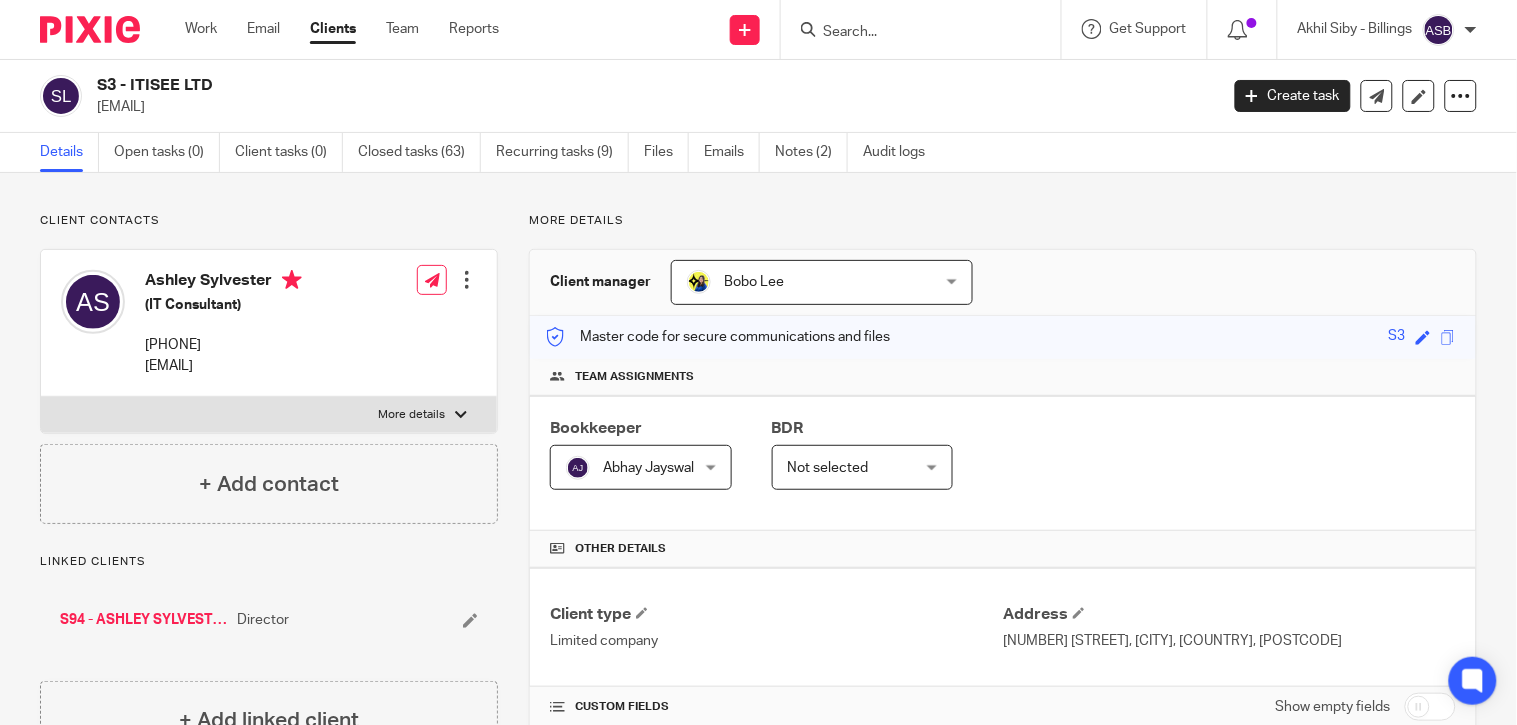 click at bounding box center (911, 33) 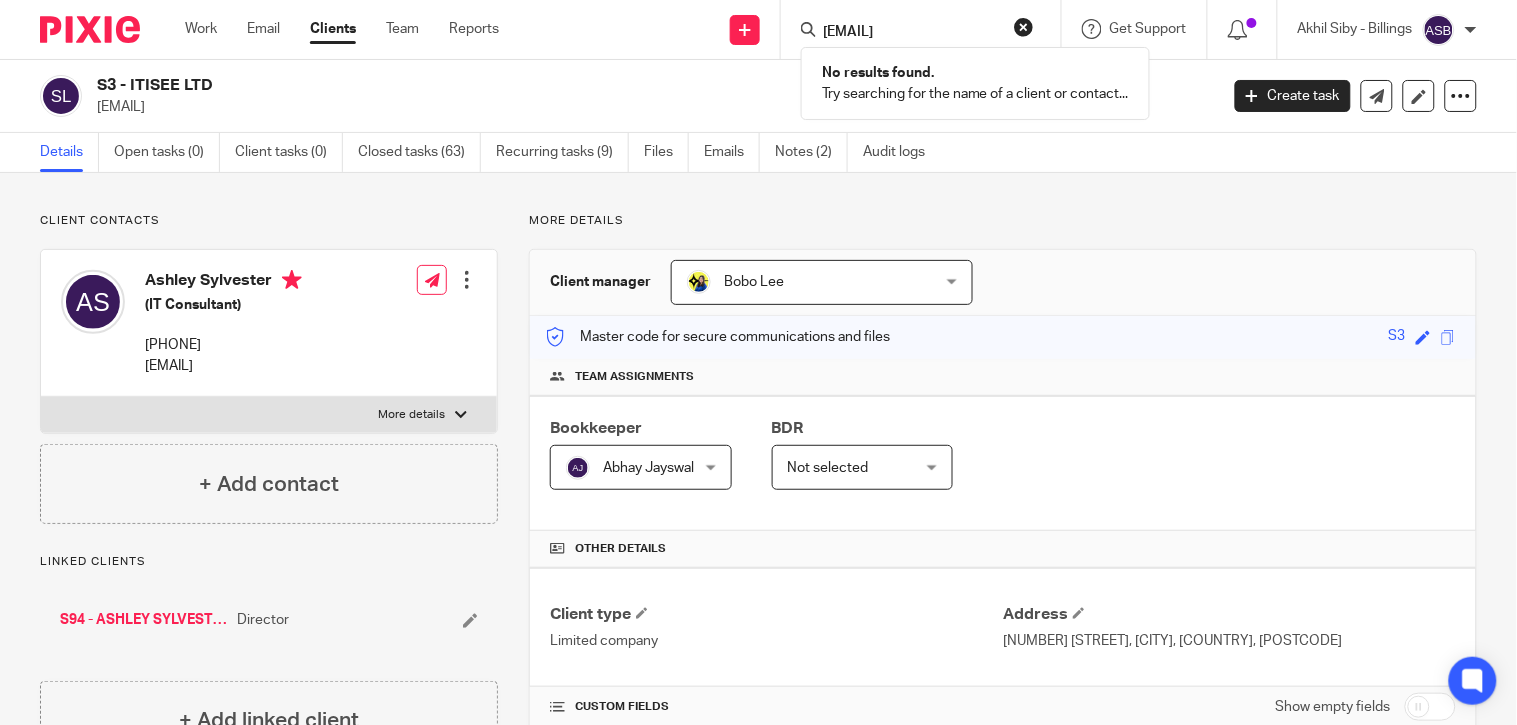 type on "[EMAIL]" 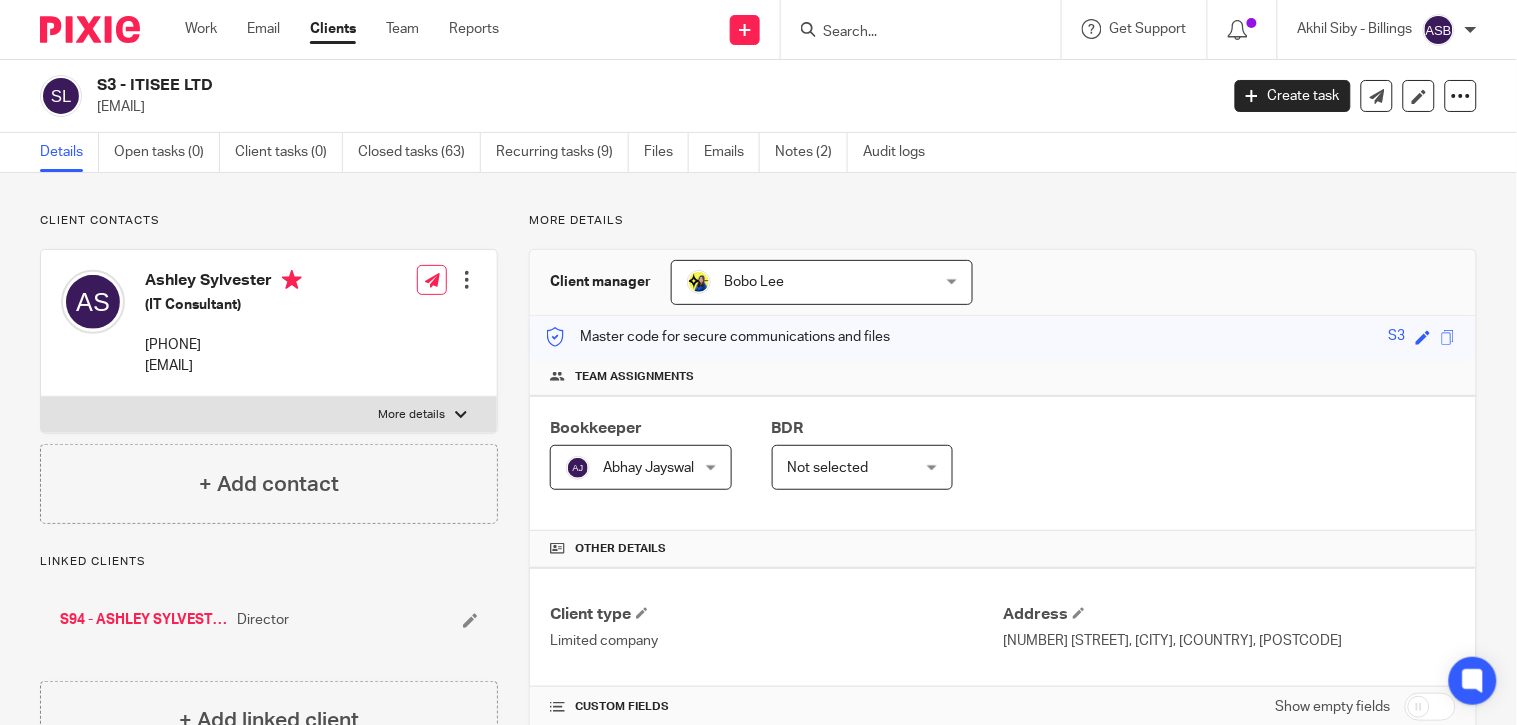 click at bounding box center [921, 29] 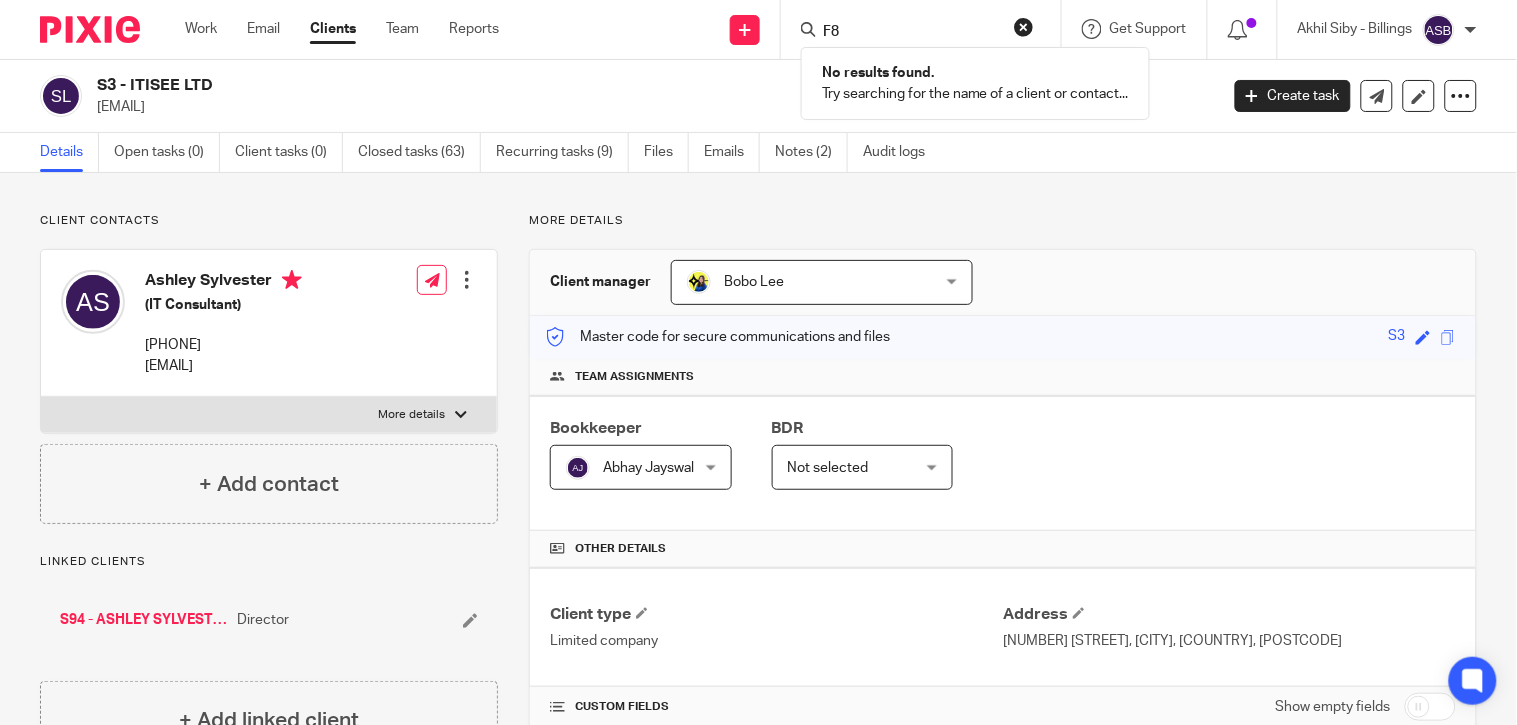 type on "F8" 